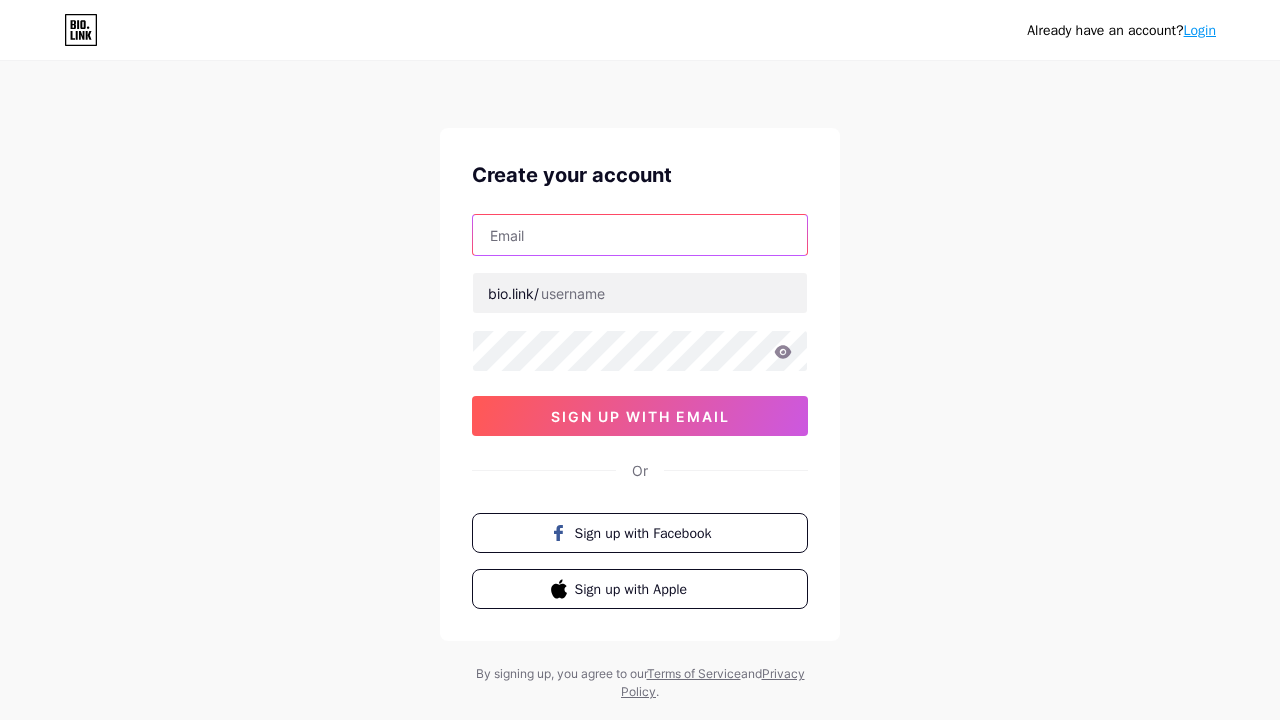 click at bounding box center (640, 235) 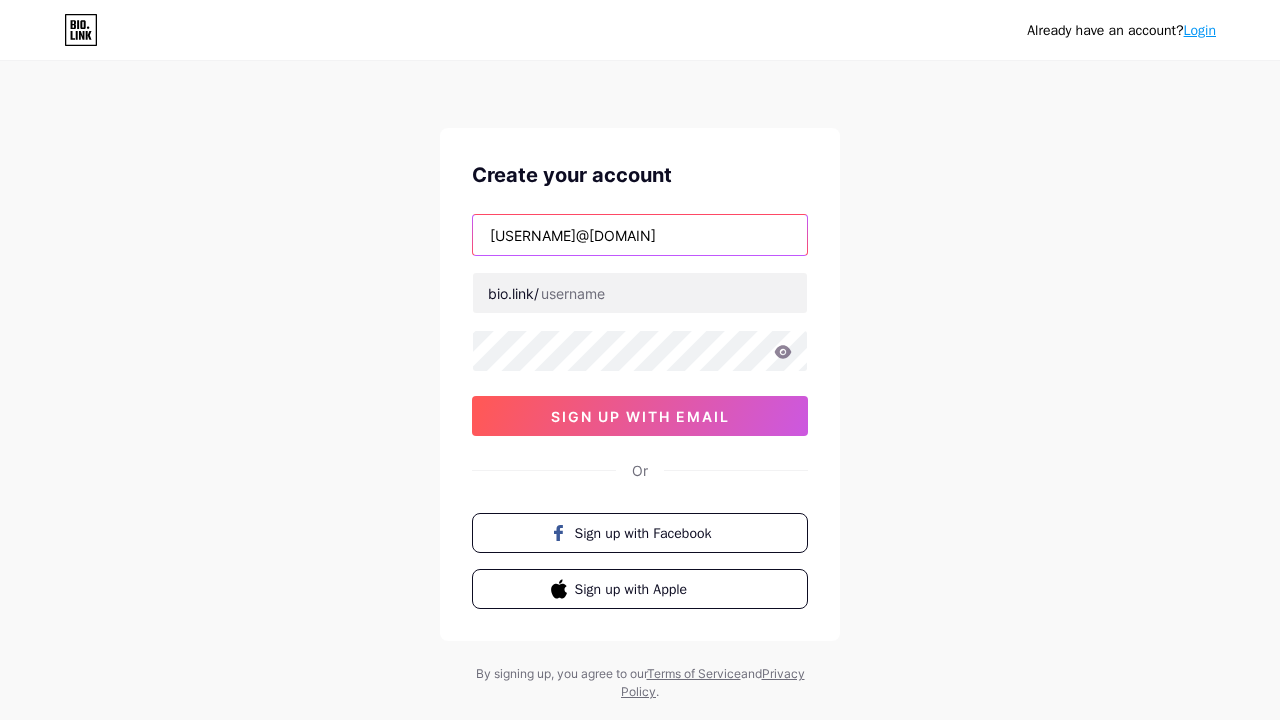 type on "[USERNAME]@[DOMAIN]" 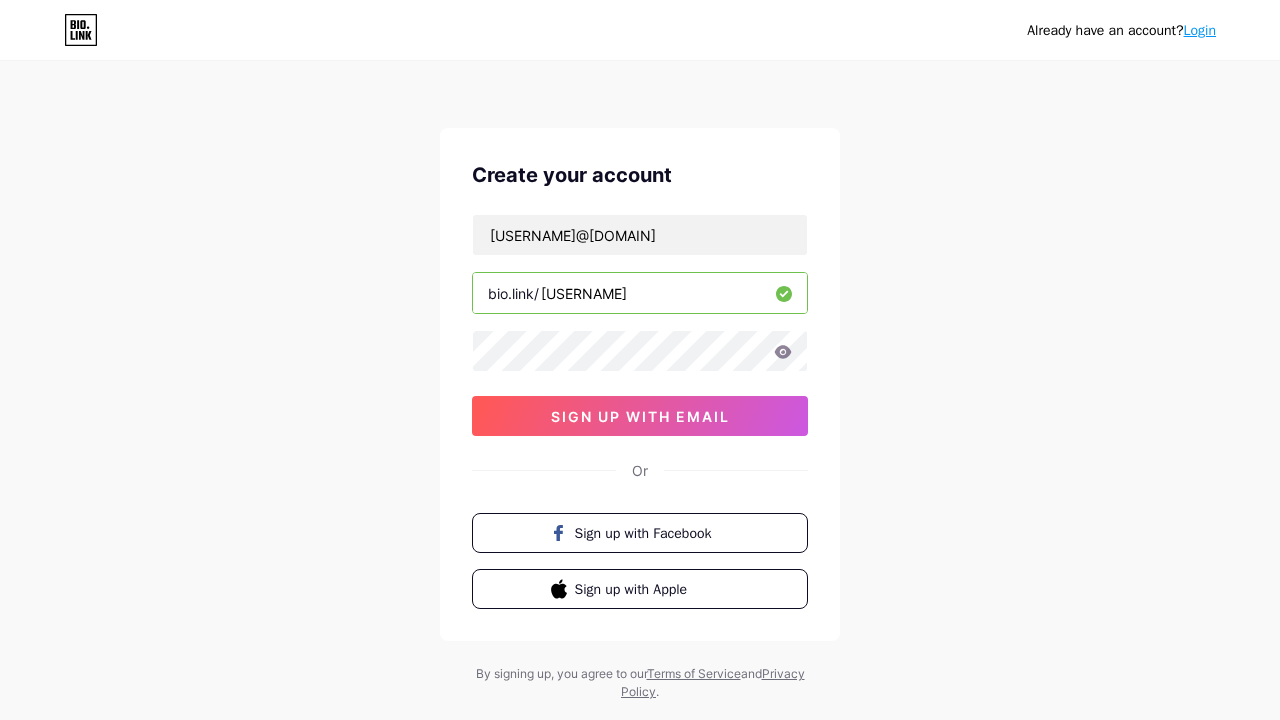 type on "[USERNAME]" 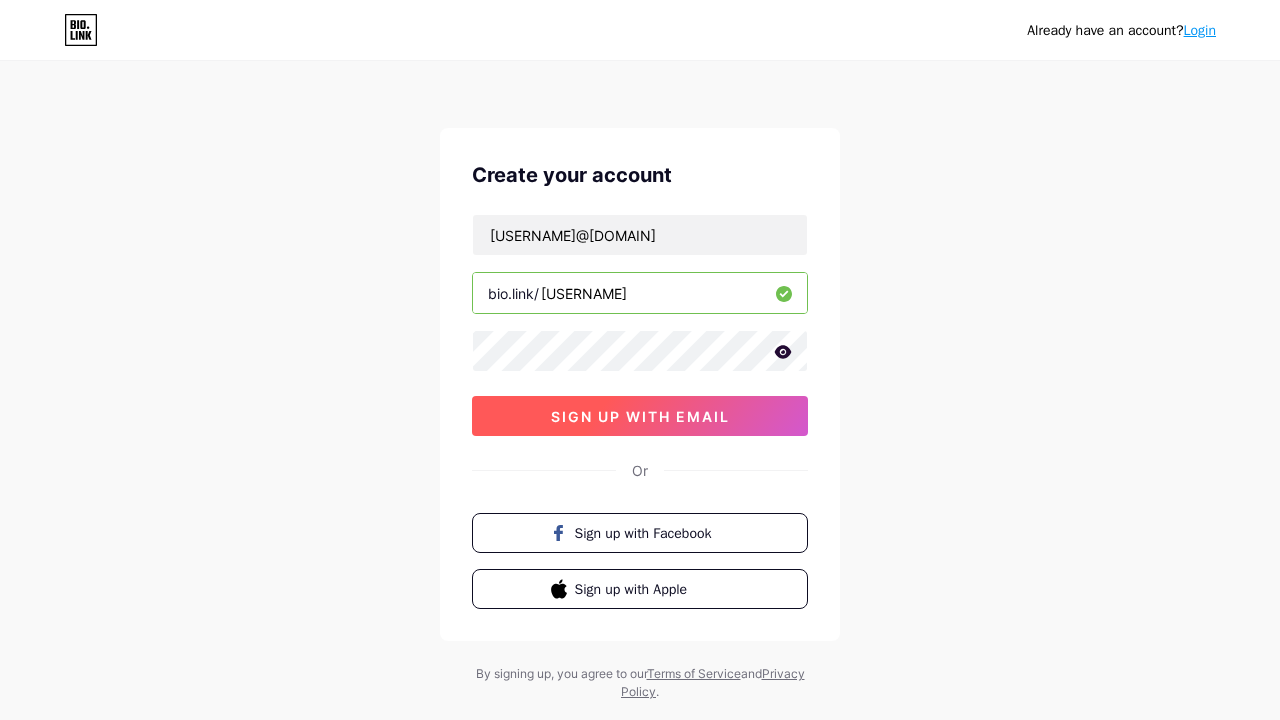 click on "sign up with email" at bounding box center [640, 416] 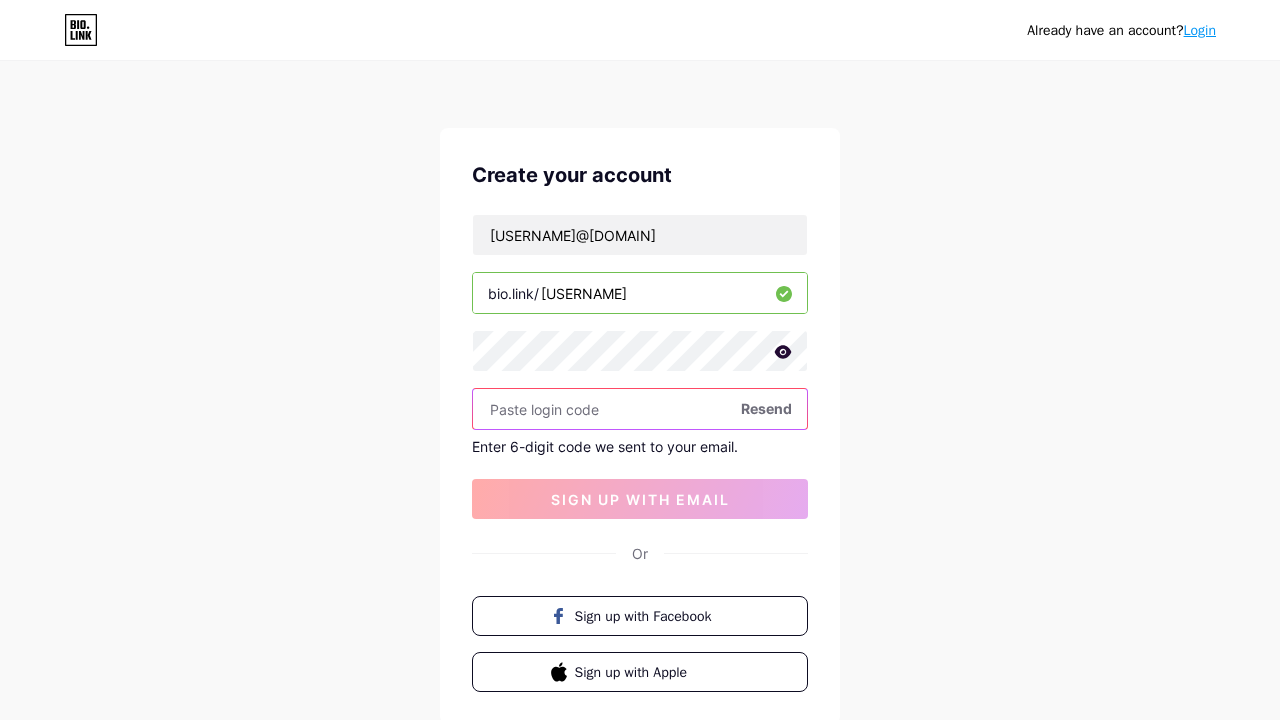 click at bounding box center (640, 409) 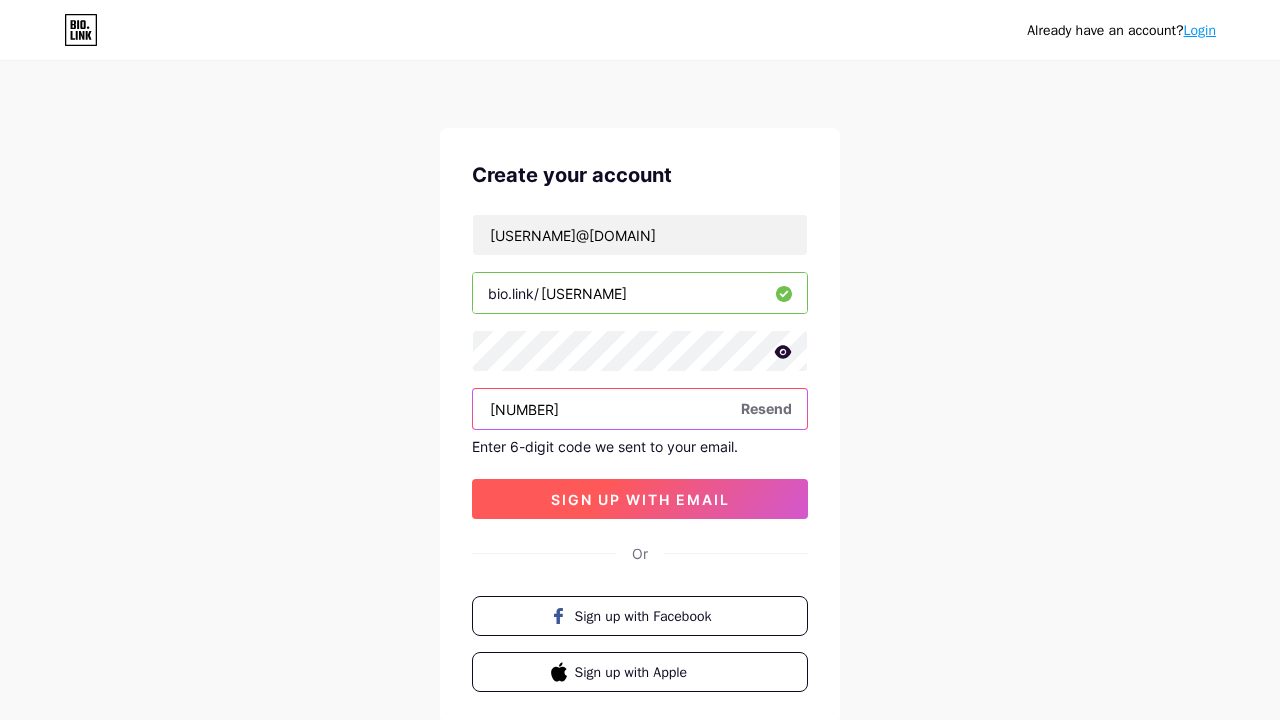 type on "[NUMBER]" 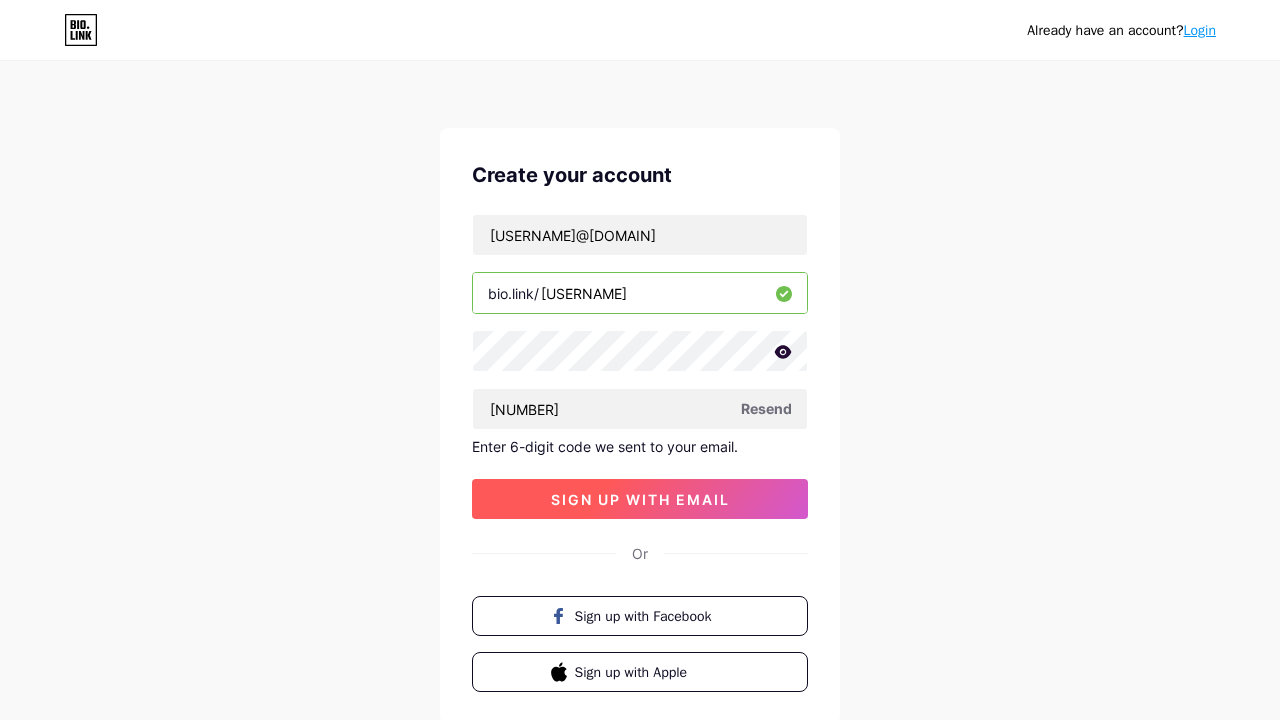 click on "sign up with email" at bounding box center (640, 499) 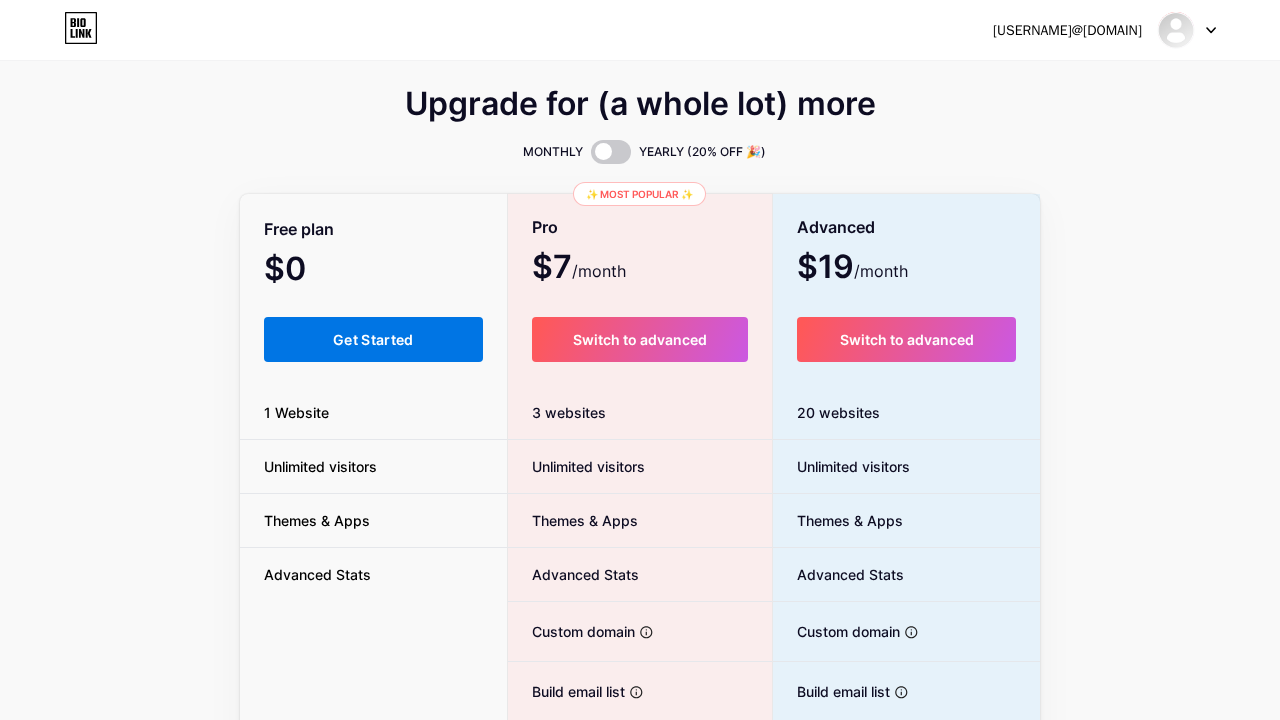 click on "Get Started" at bounding box center (373, 339) 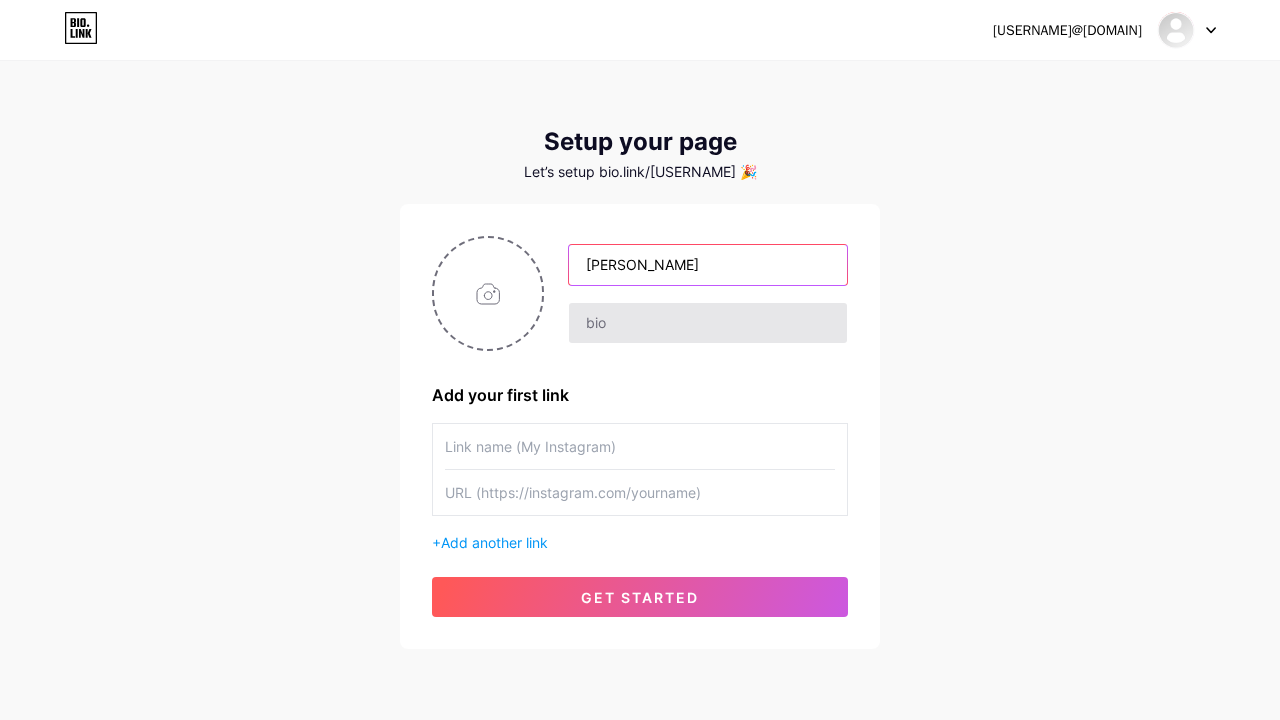 type on "[PERSON_NAME]" 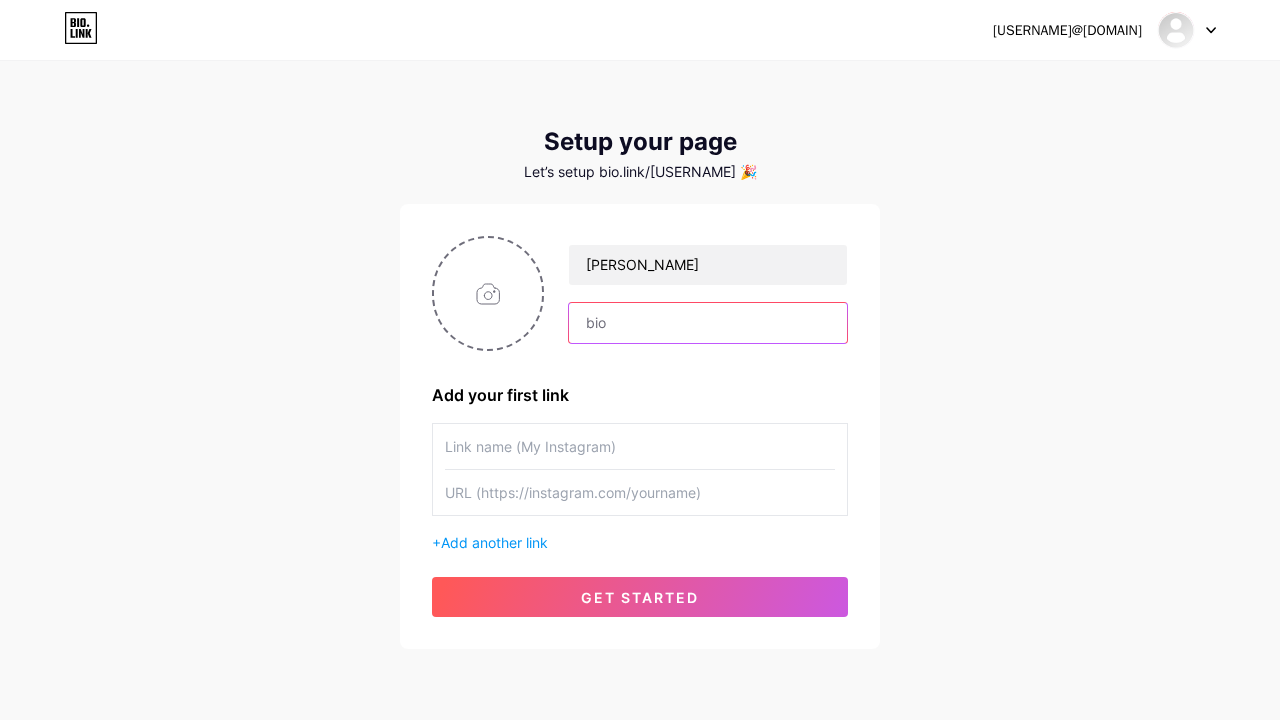 click at bounding box center (708, 323) 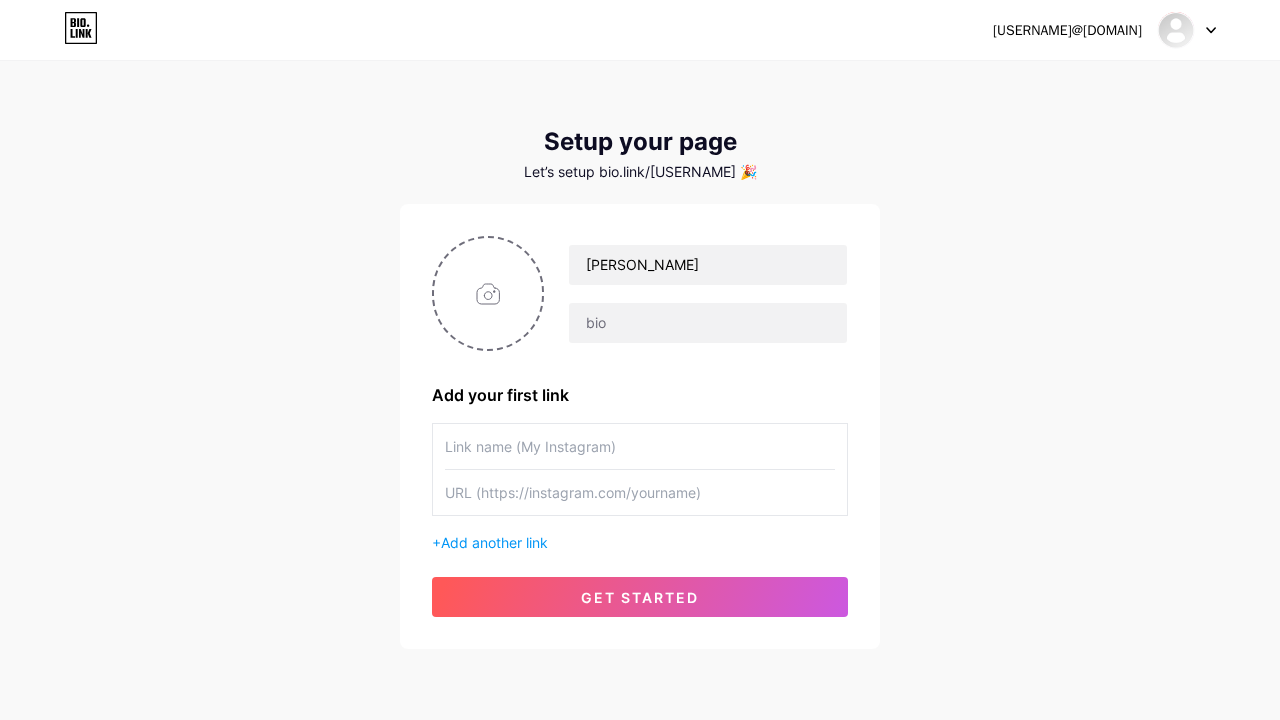 click at bounding box center (640, 492) 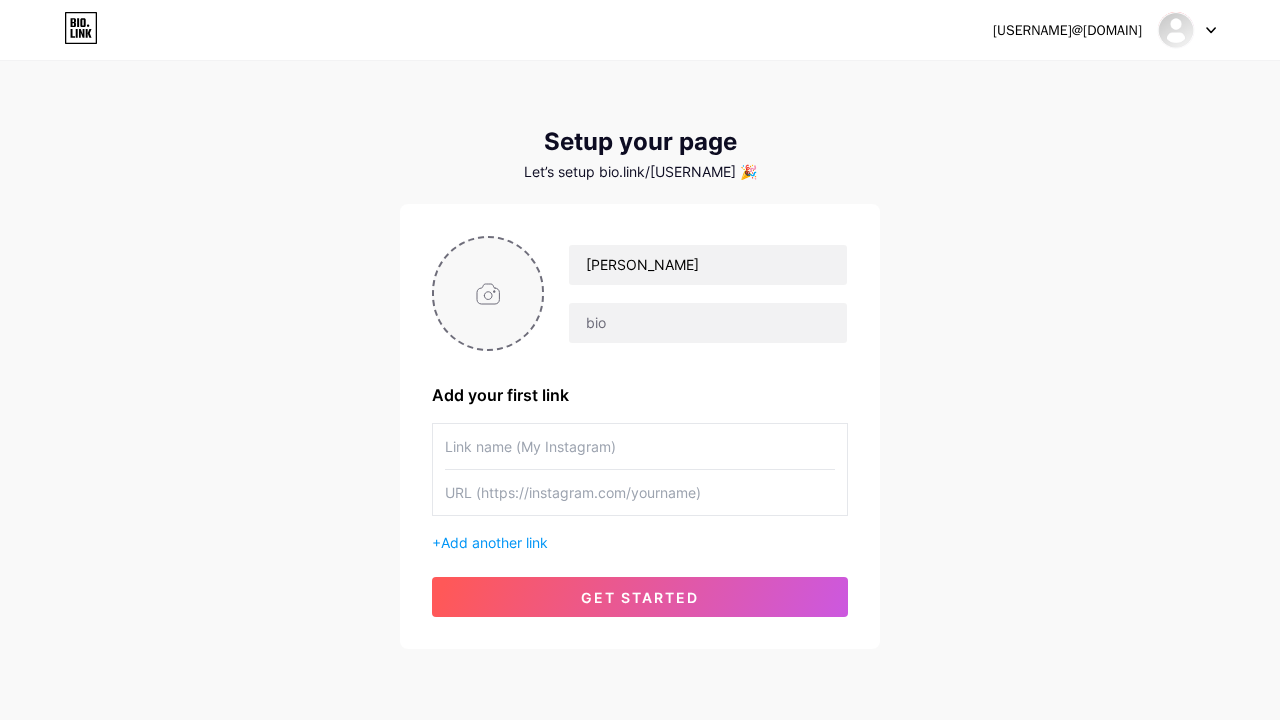 click at bounding box center (488, 293) 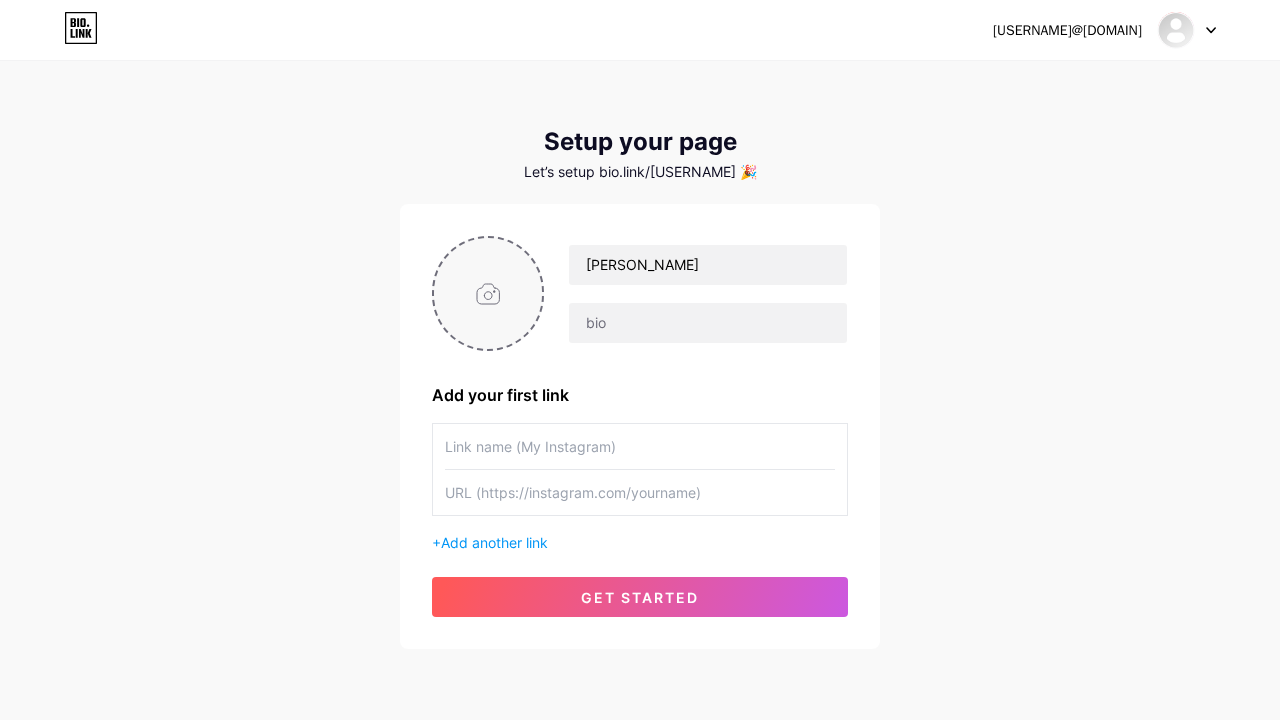 type on "C:\fakepath\SesiÃ³n 1 - mirandote.jpg" 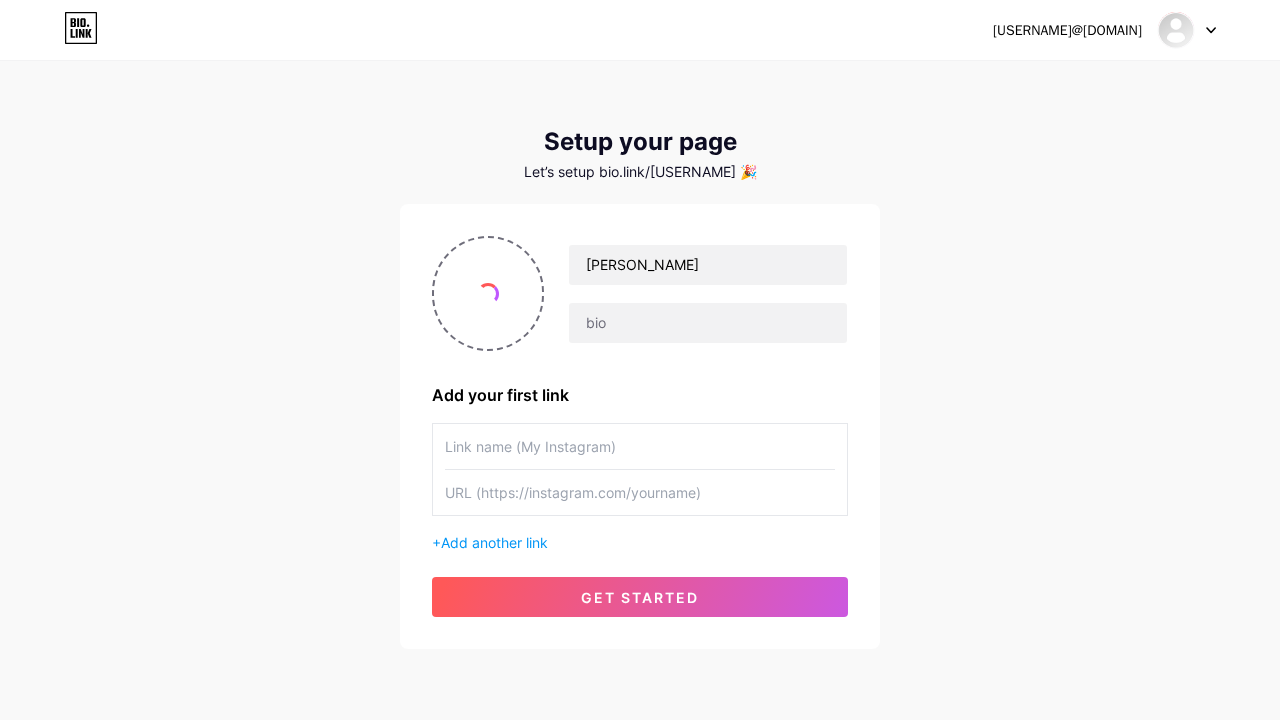 click at bounding box center [640, 446] 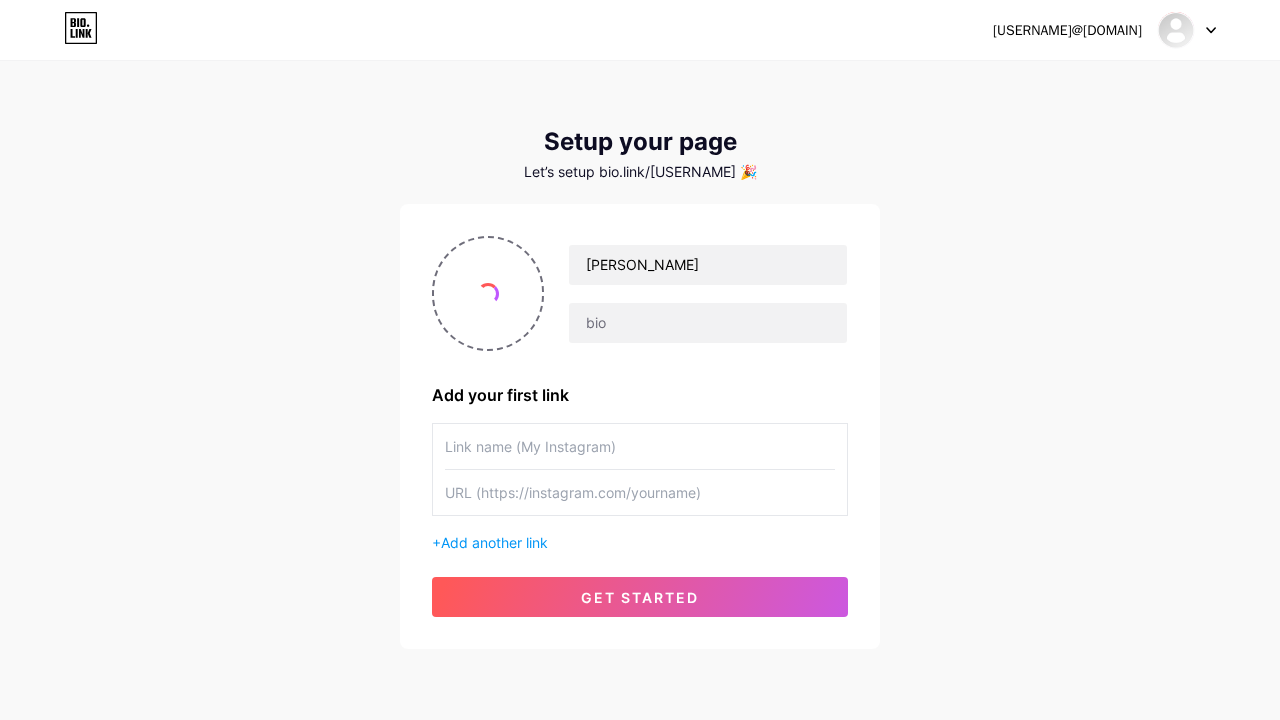 paste on "https://soundcloud.com/user-328470652" 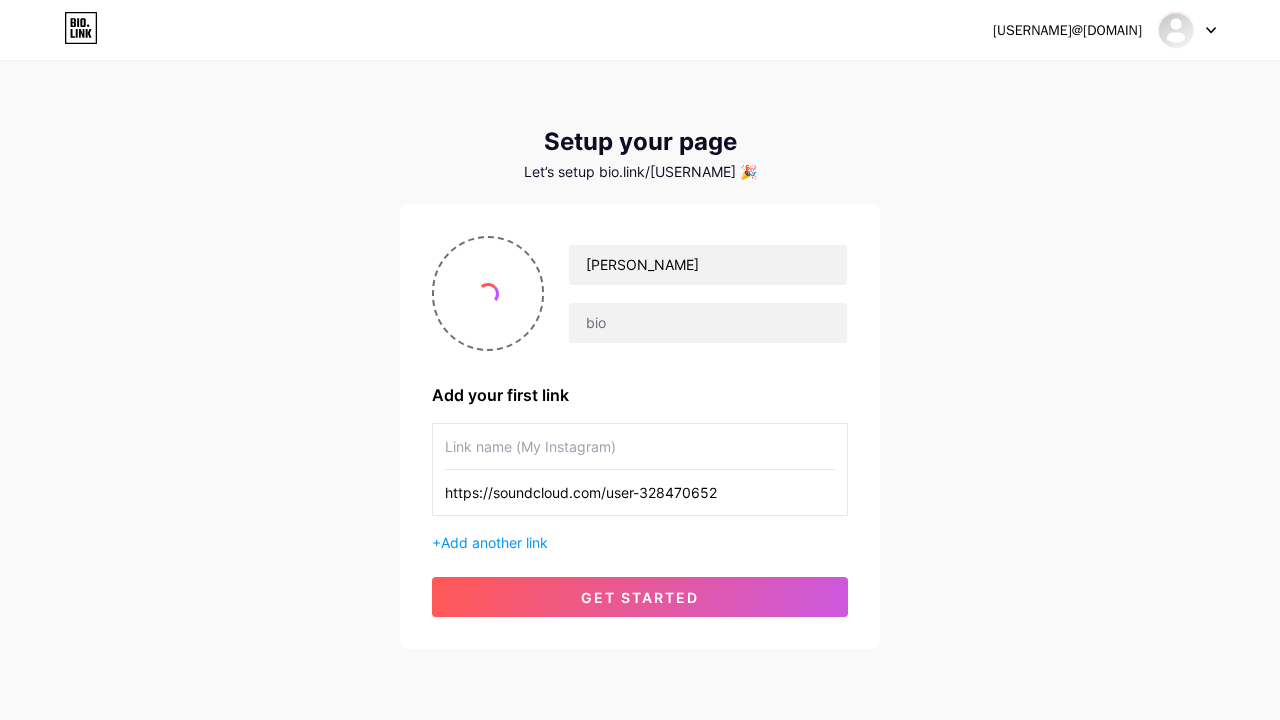 type on "https://soundcloud.com/user-328470652" 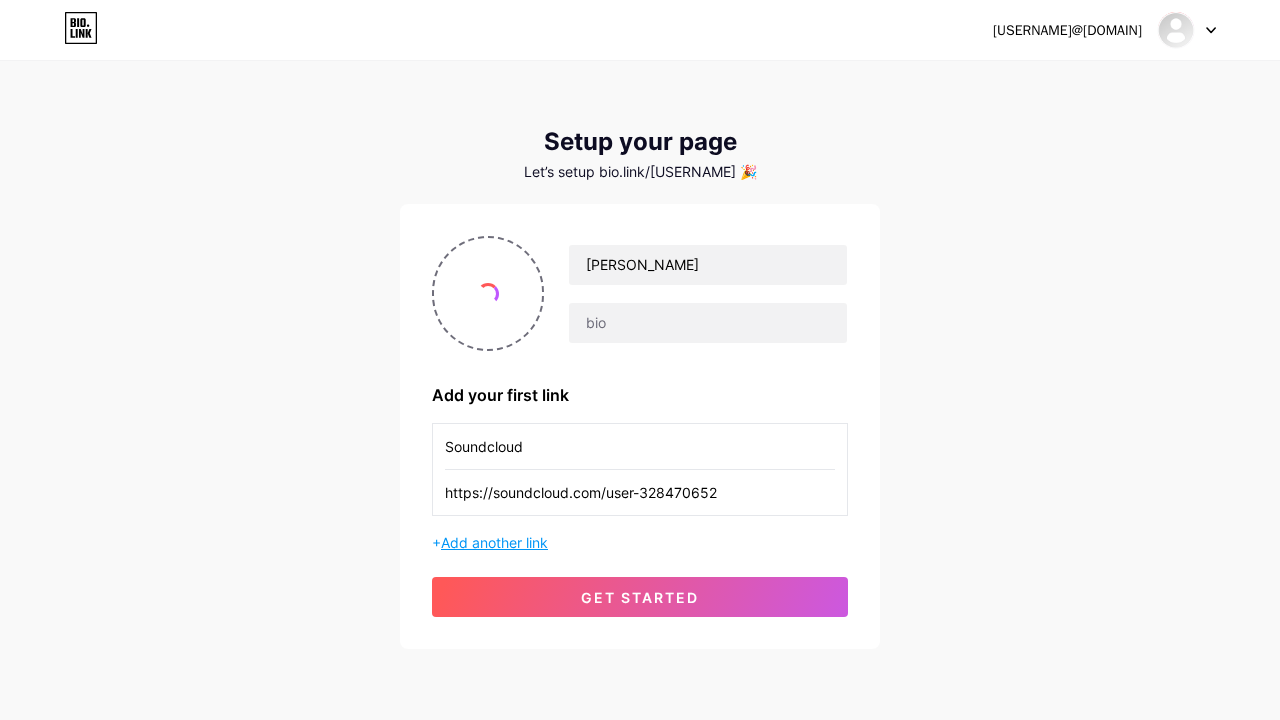 type on "Soundcloud" 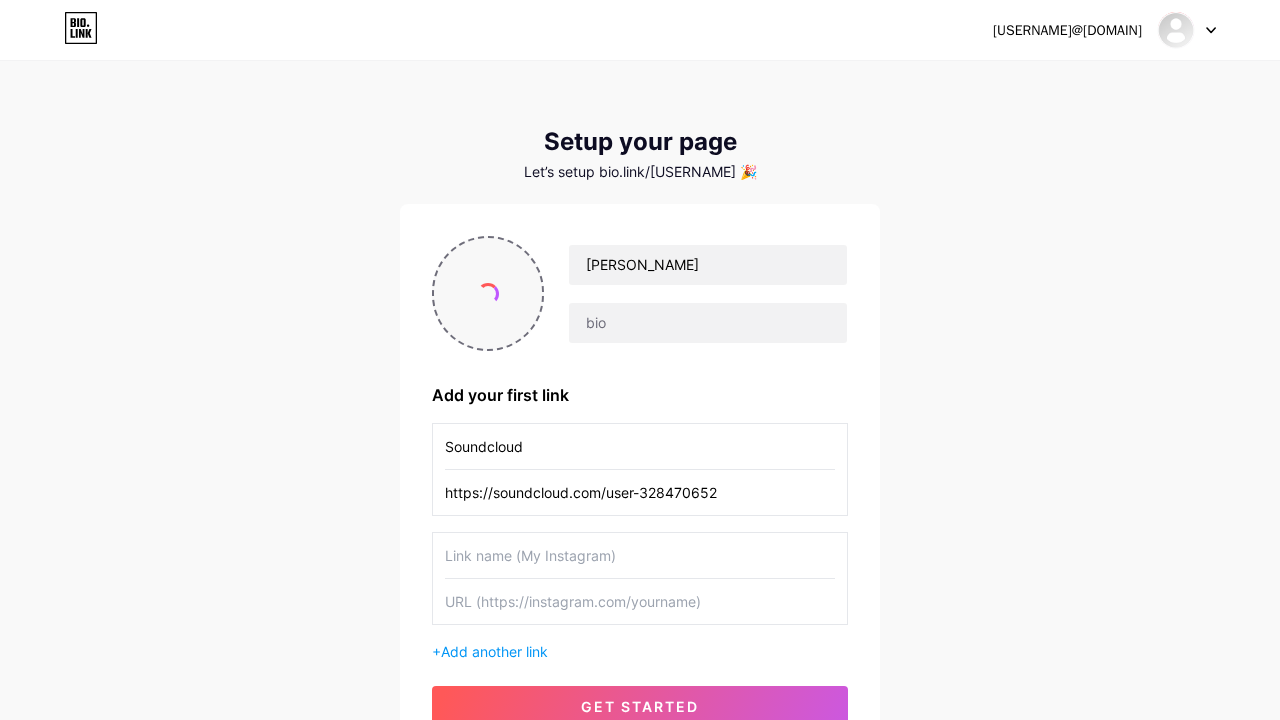 click at bounding box center [488, 294] 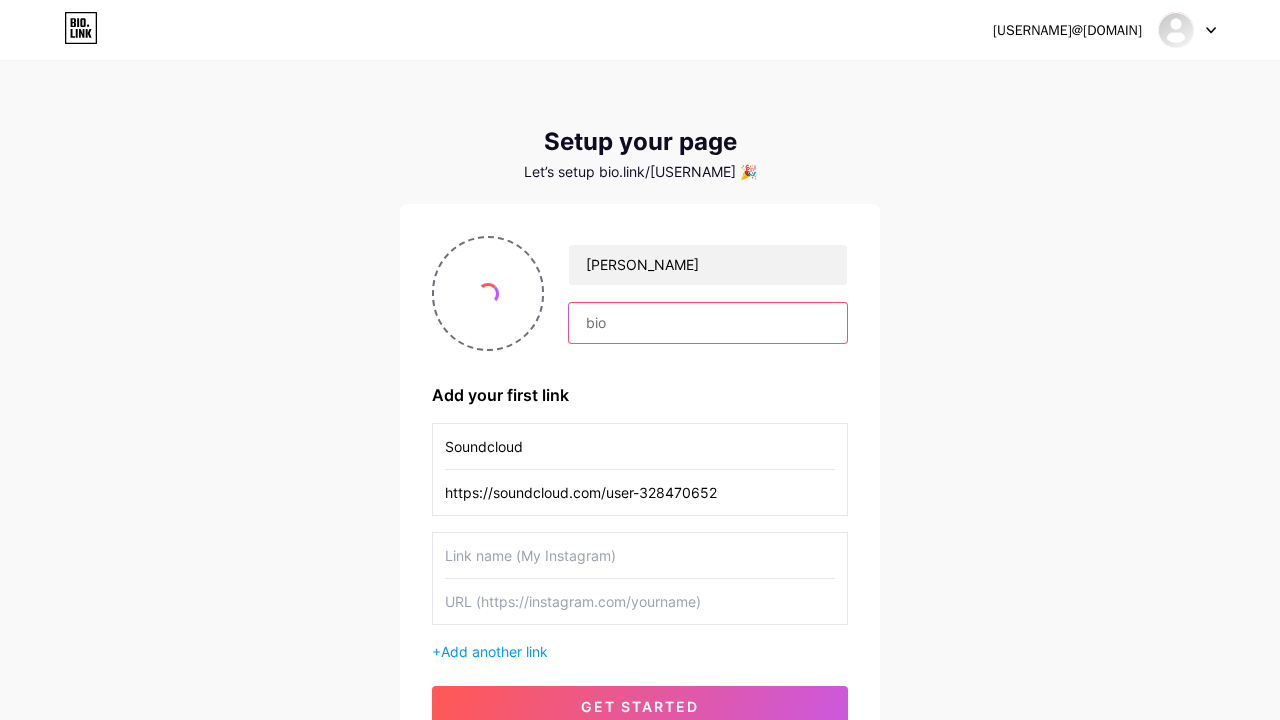 click at bounding box center [708, 323] 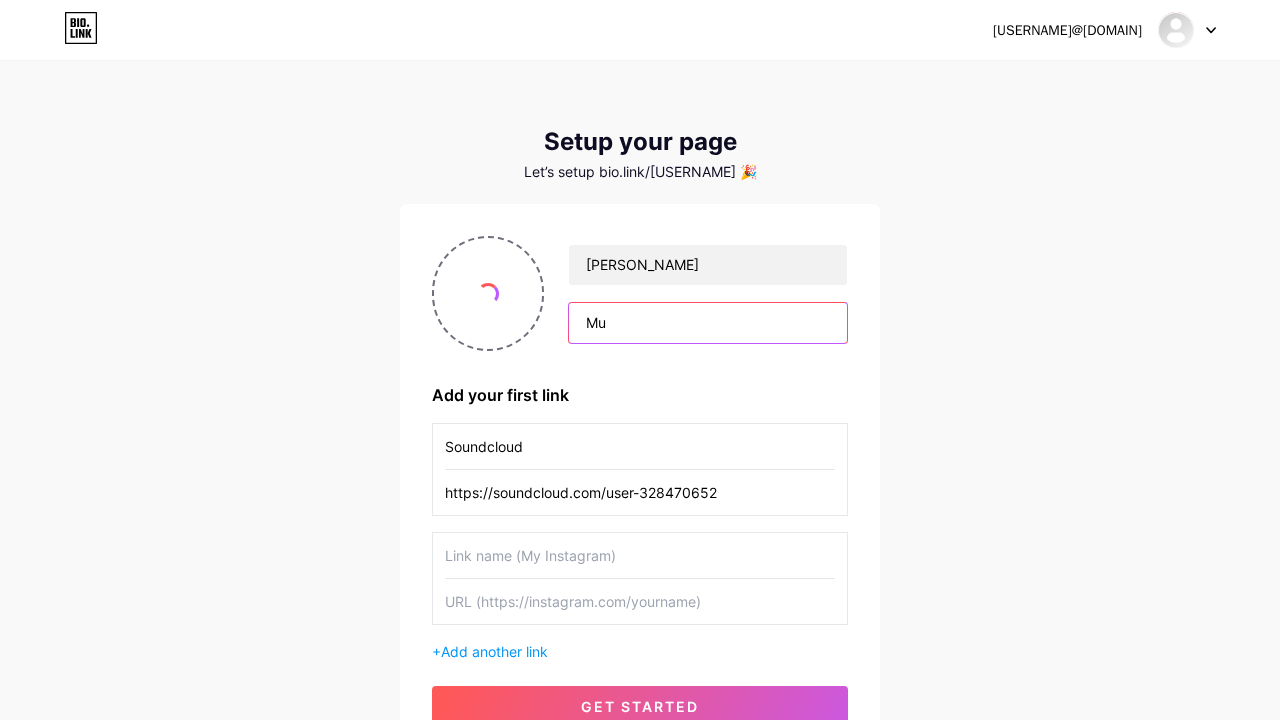 type on "M" 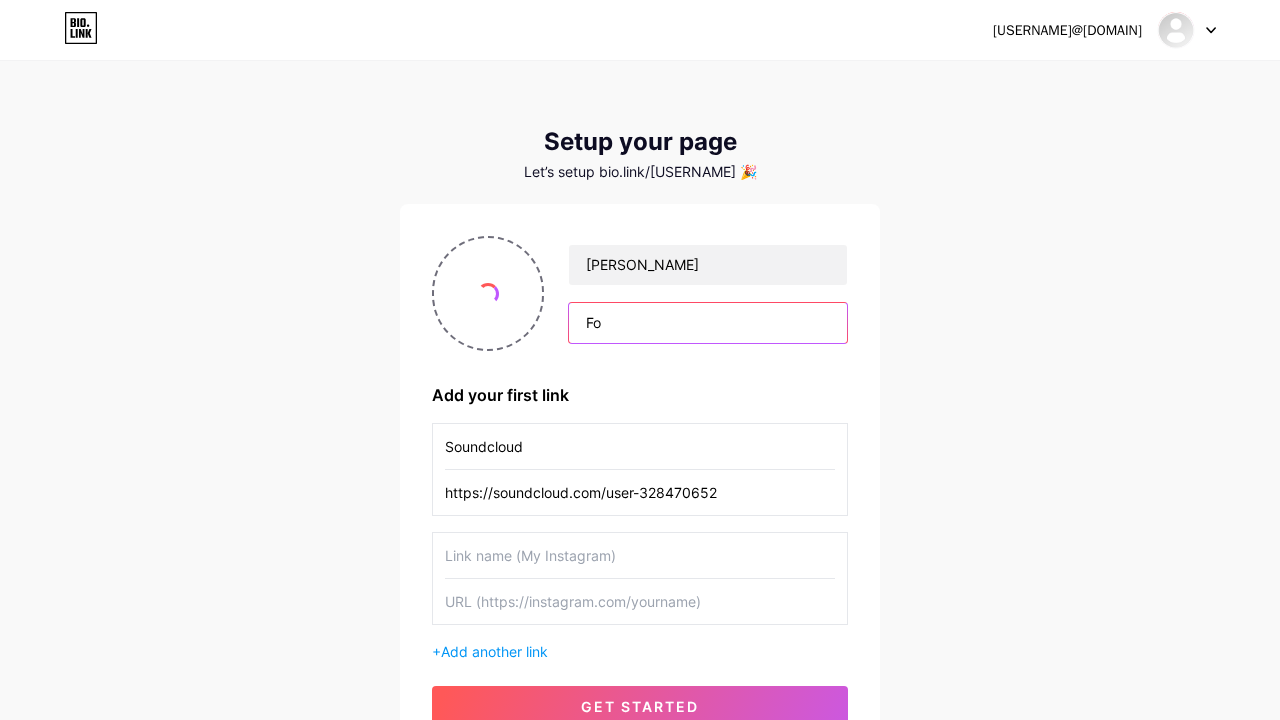 type on "F" 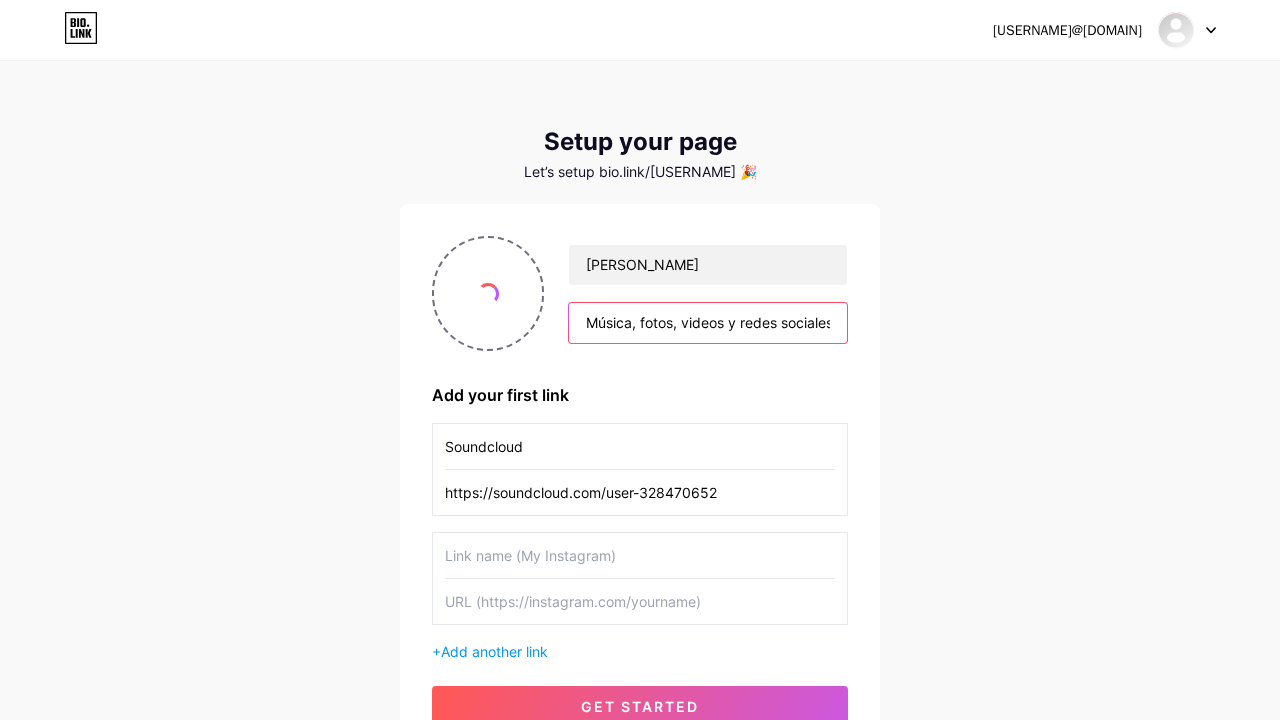 type on "Música, fotos, videos y redes sociales." 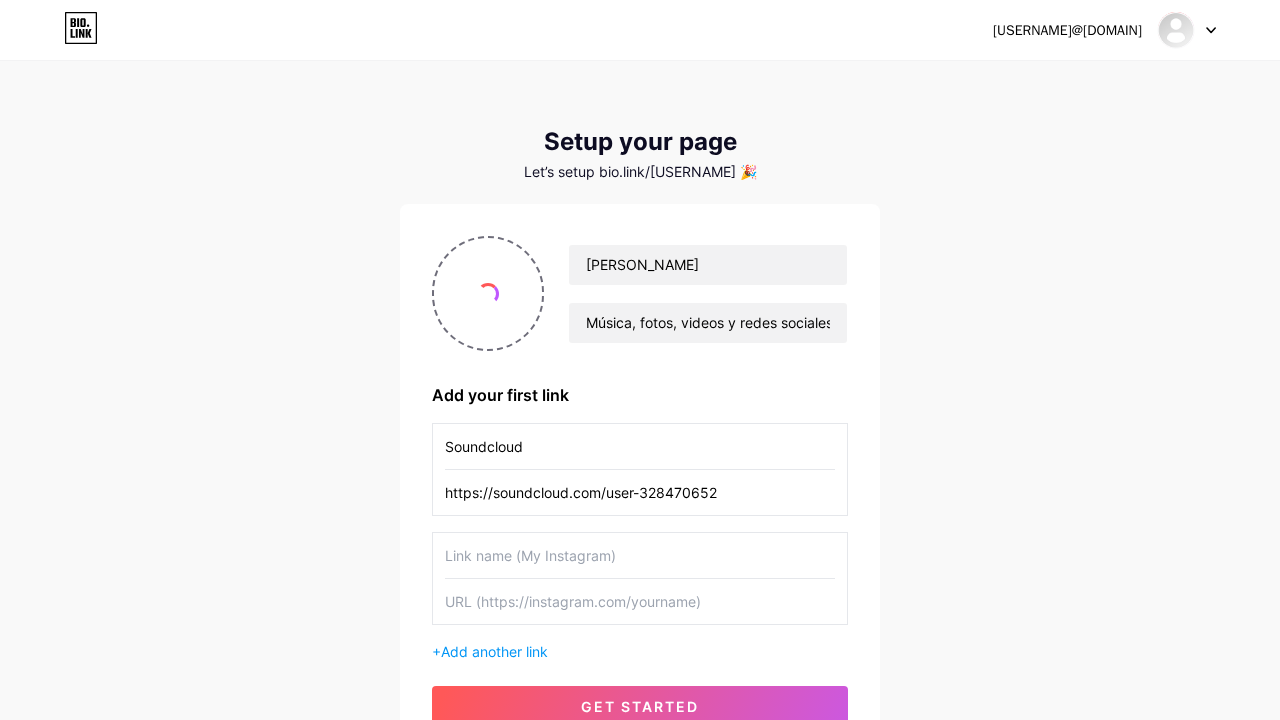 click on "https://soundcloud.com/user-328470652" at bounding box center [640, 492] 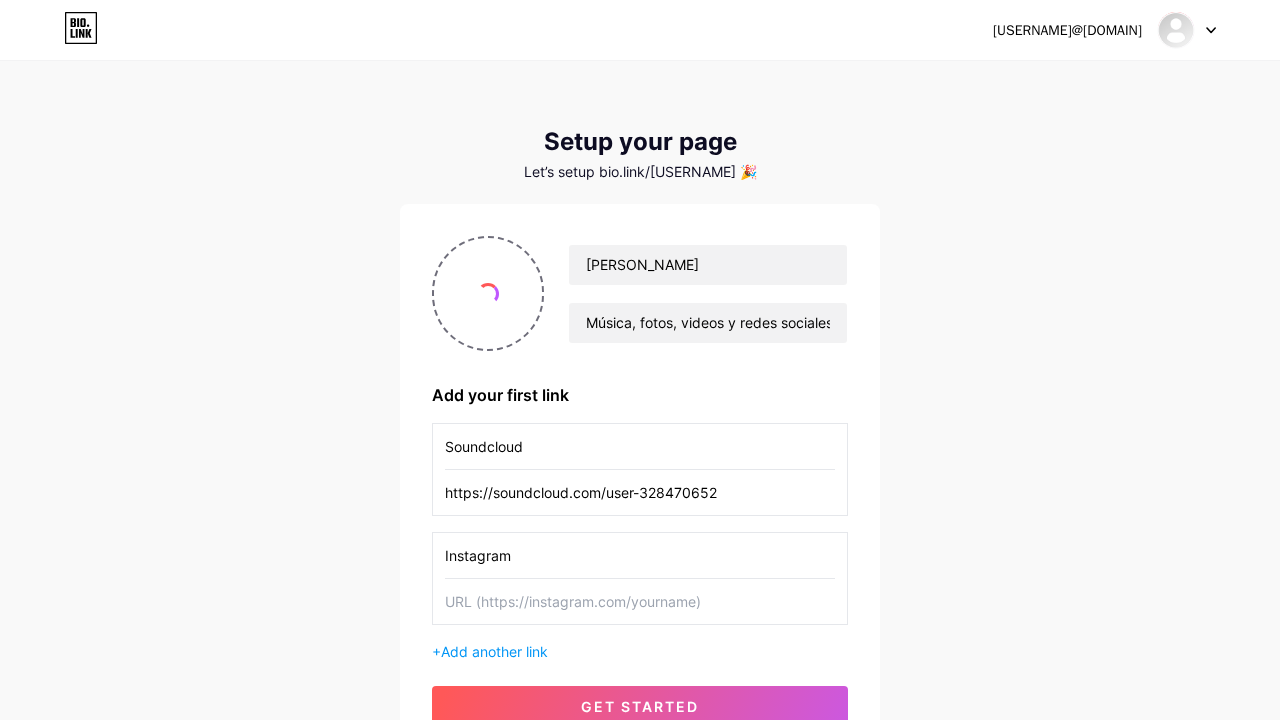 type on "Instagram" 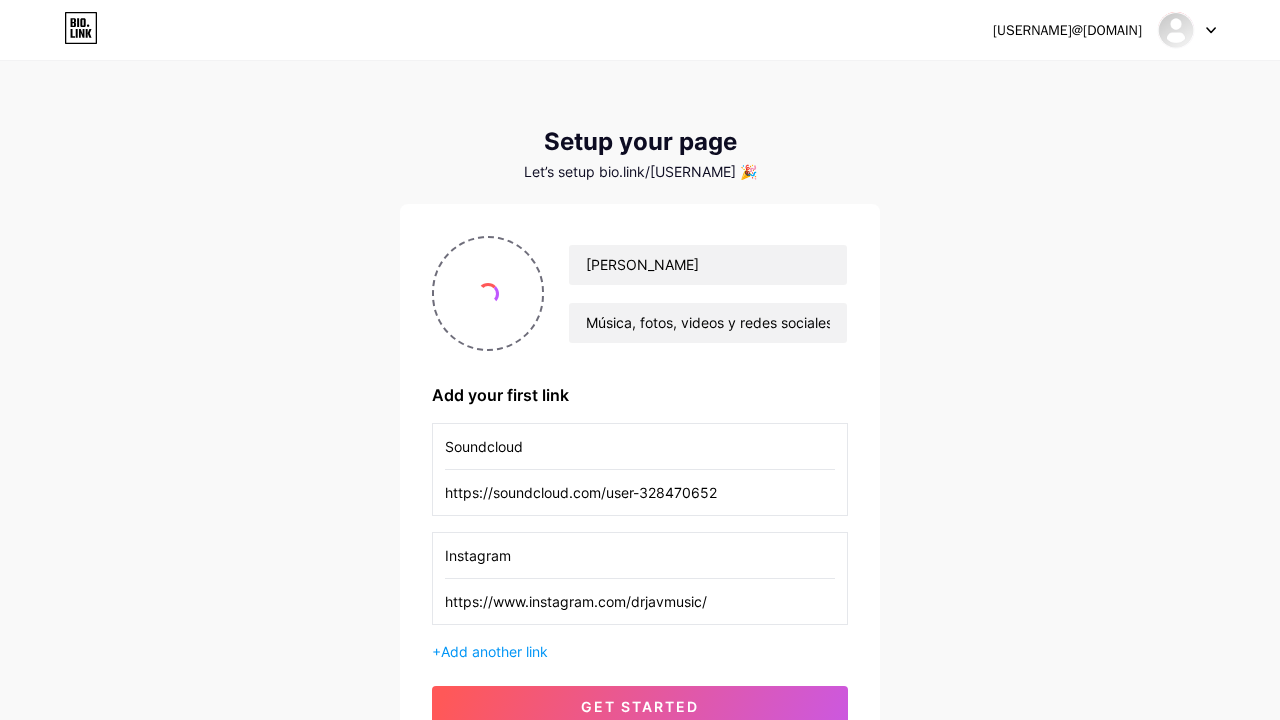 type on "https://www.instagram.com/drjavmusic/" 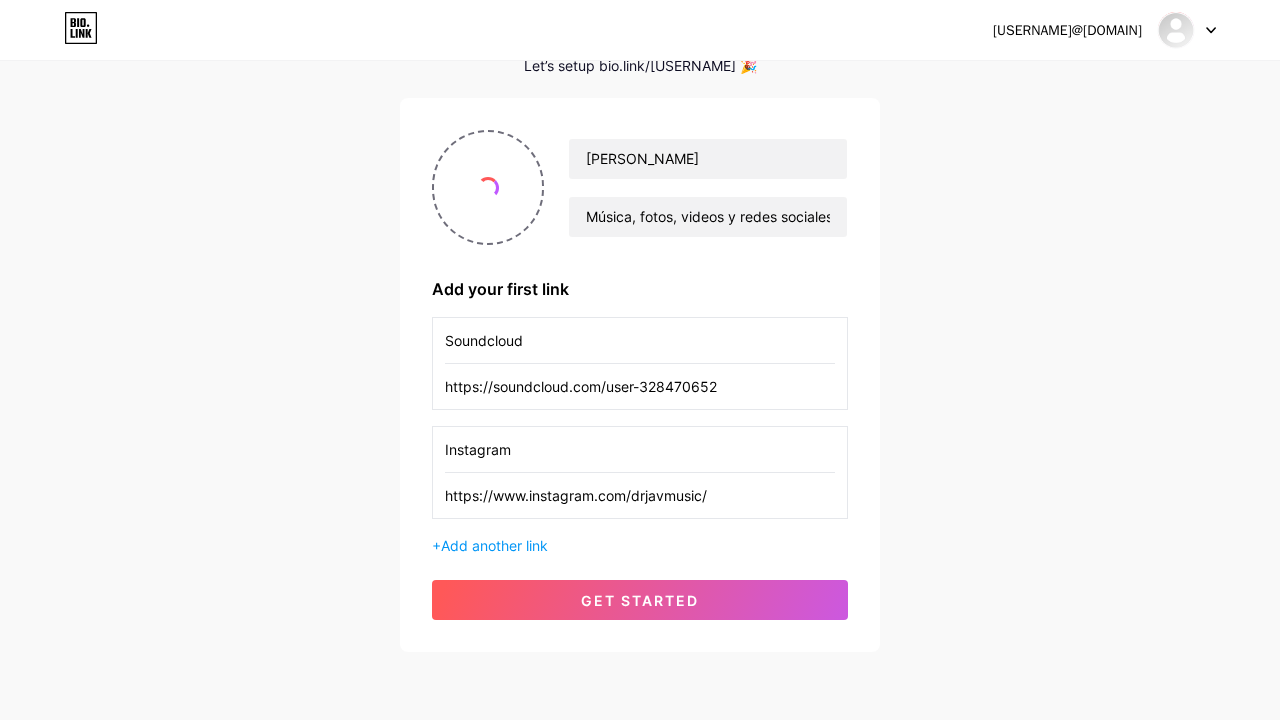 scroll, scrollTop: 108, scrollLeft: 0, axis: vertical 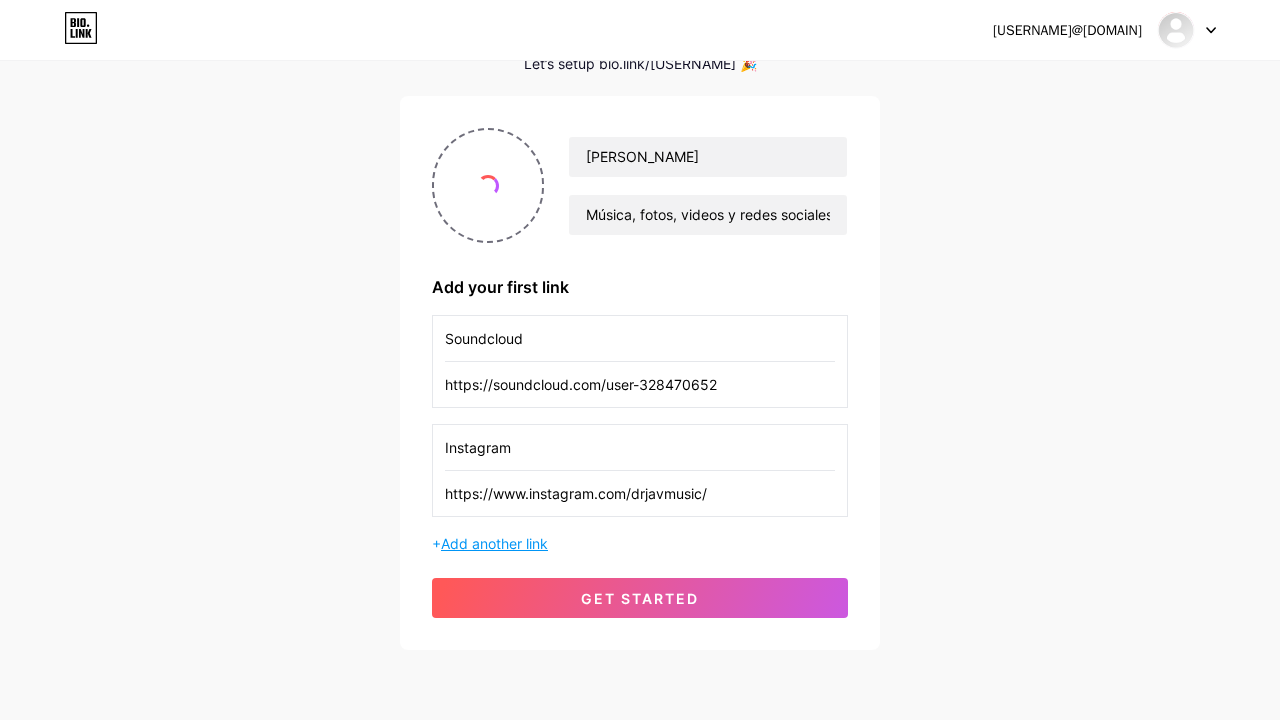 click on "Add another link" at bounding box center [494, 543] 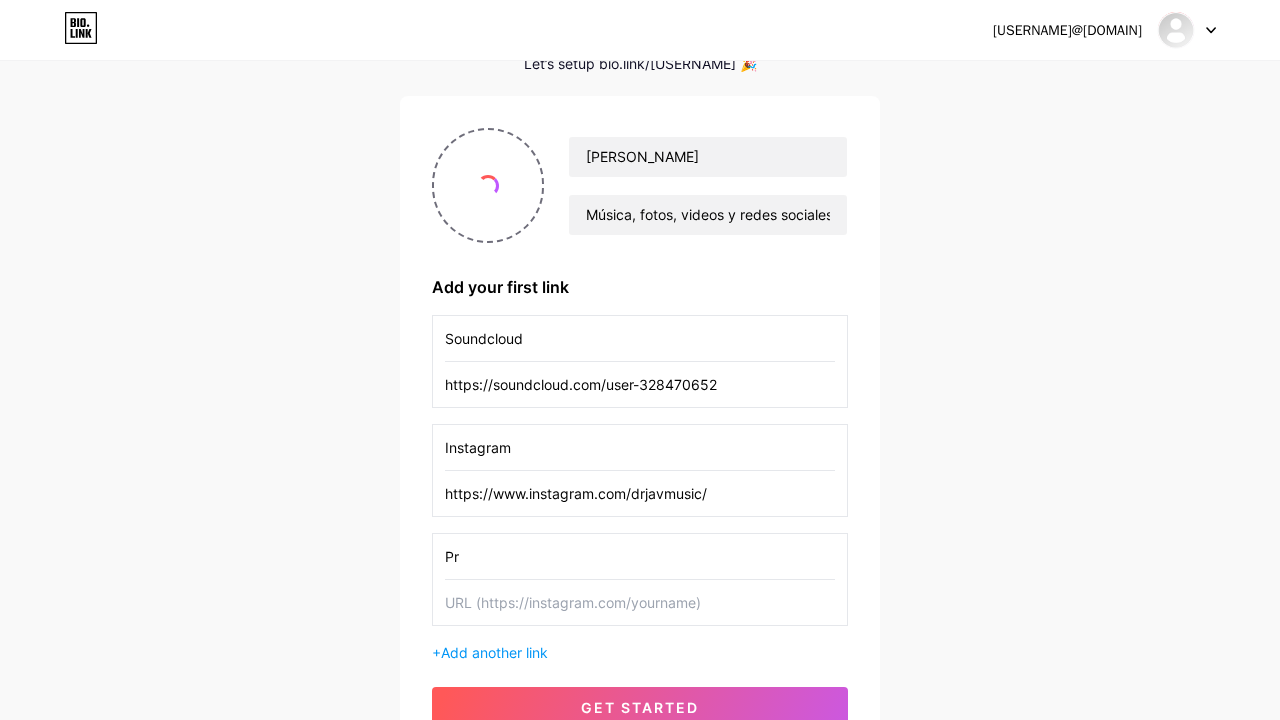type on "P" 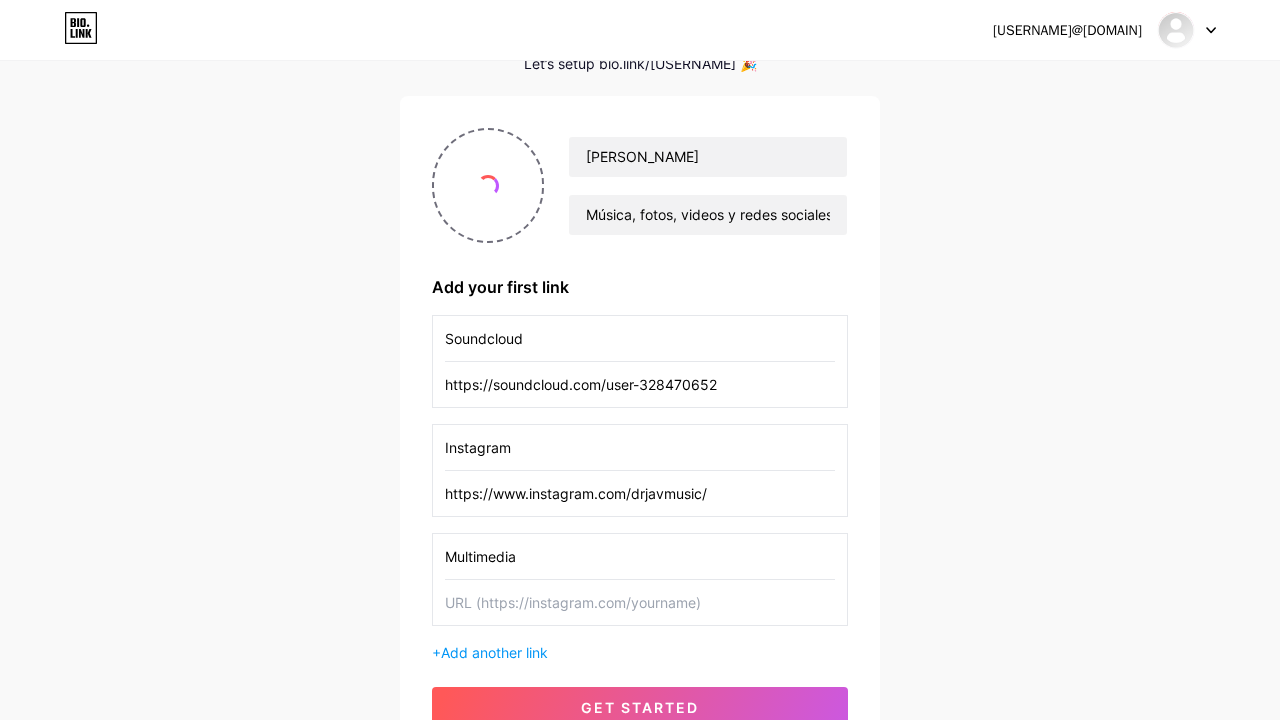 type on "Multimedia" 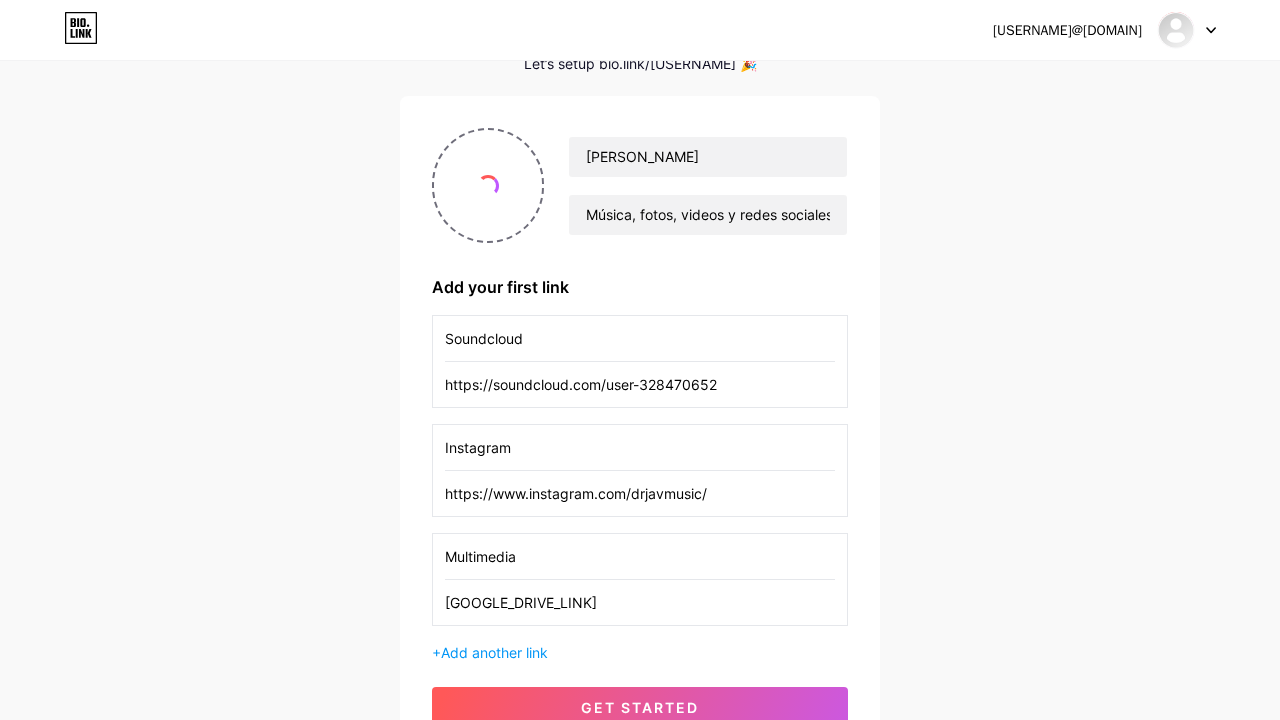 type on "[GOOGLE_DRIVE_LINK]" 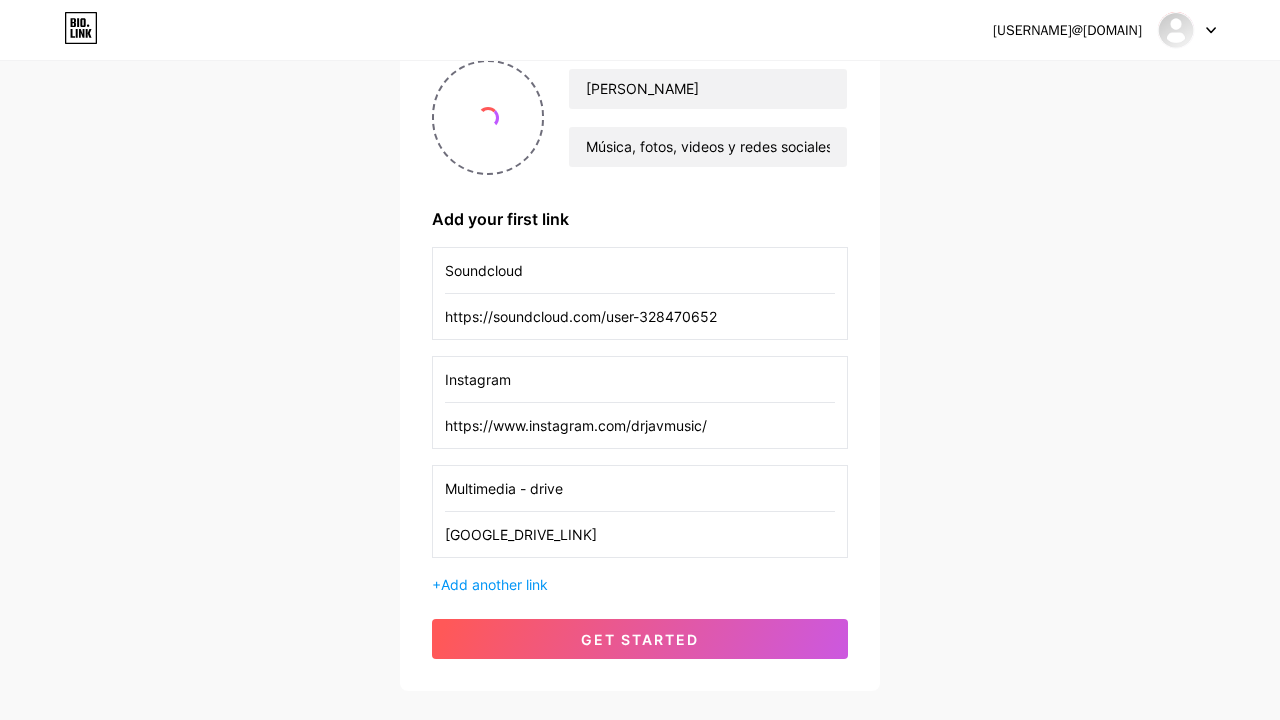 scroll, scrollTop: 172, scrollLeft: 0, axis: vertical 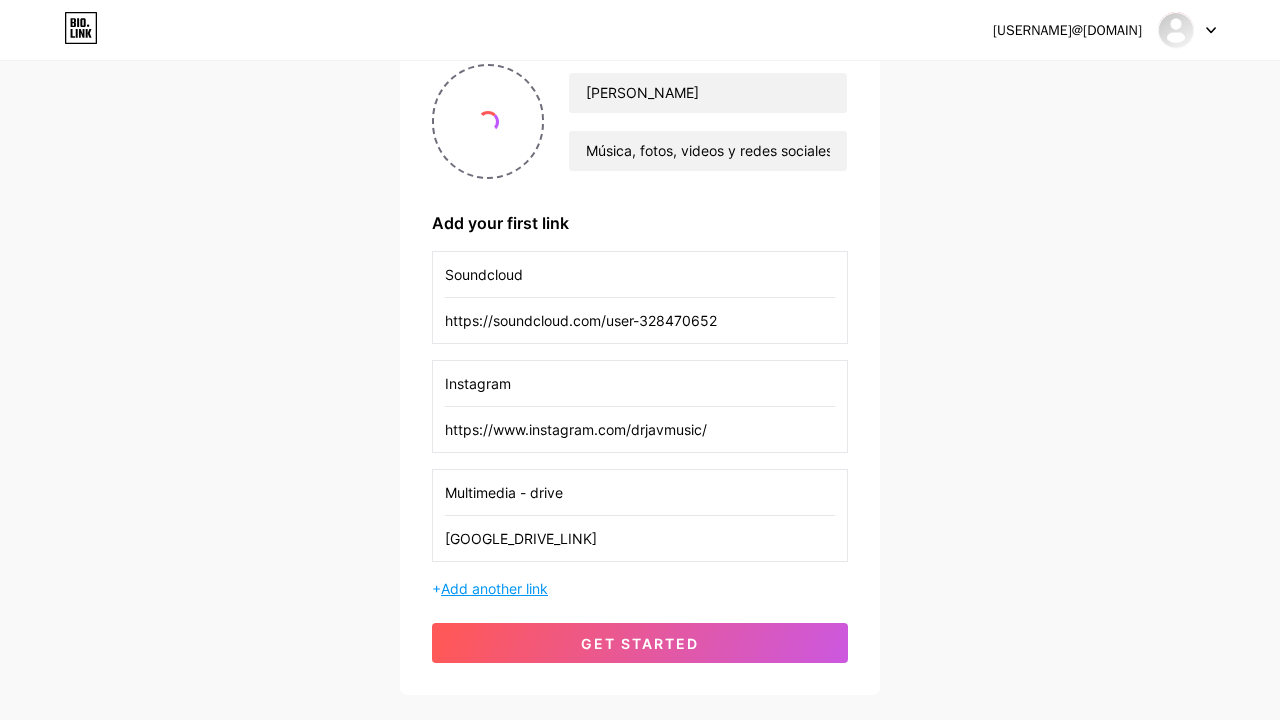 type on "Multimedia - drive" 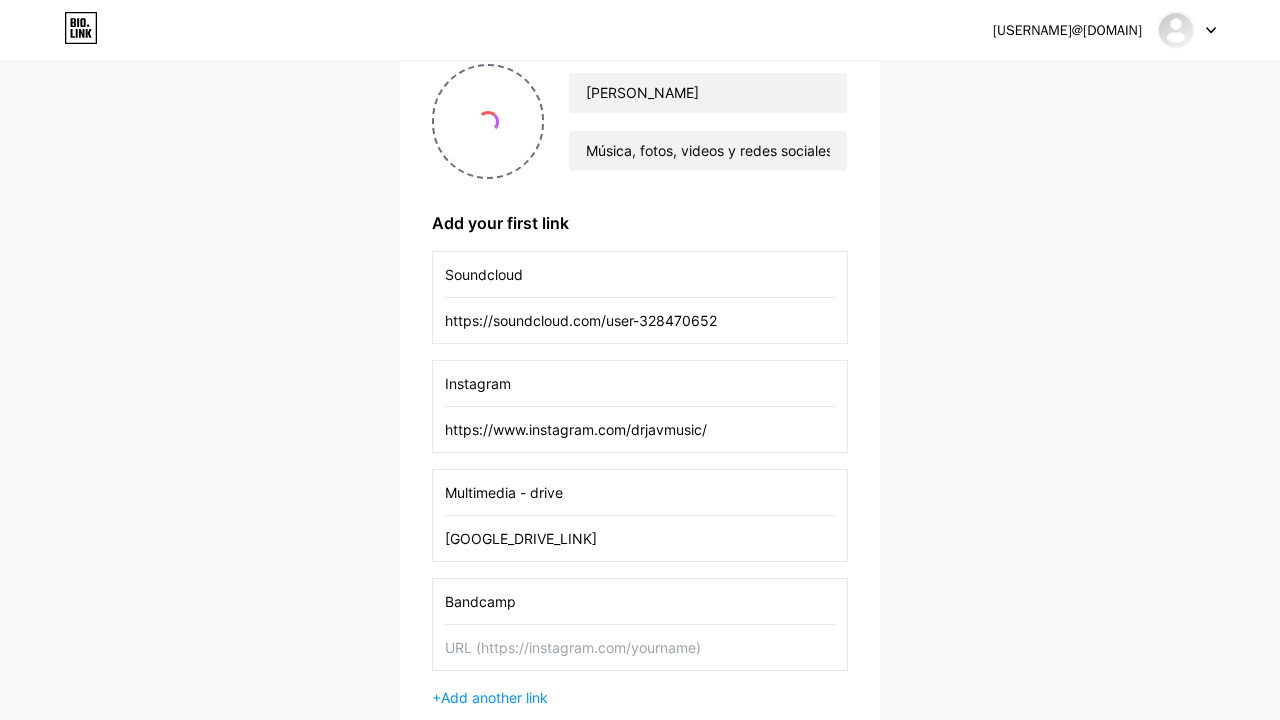 type on "Bandcamp" 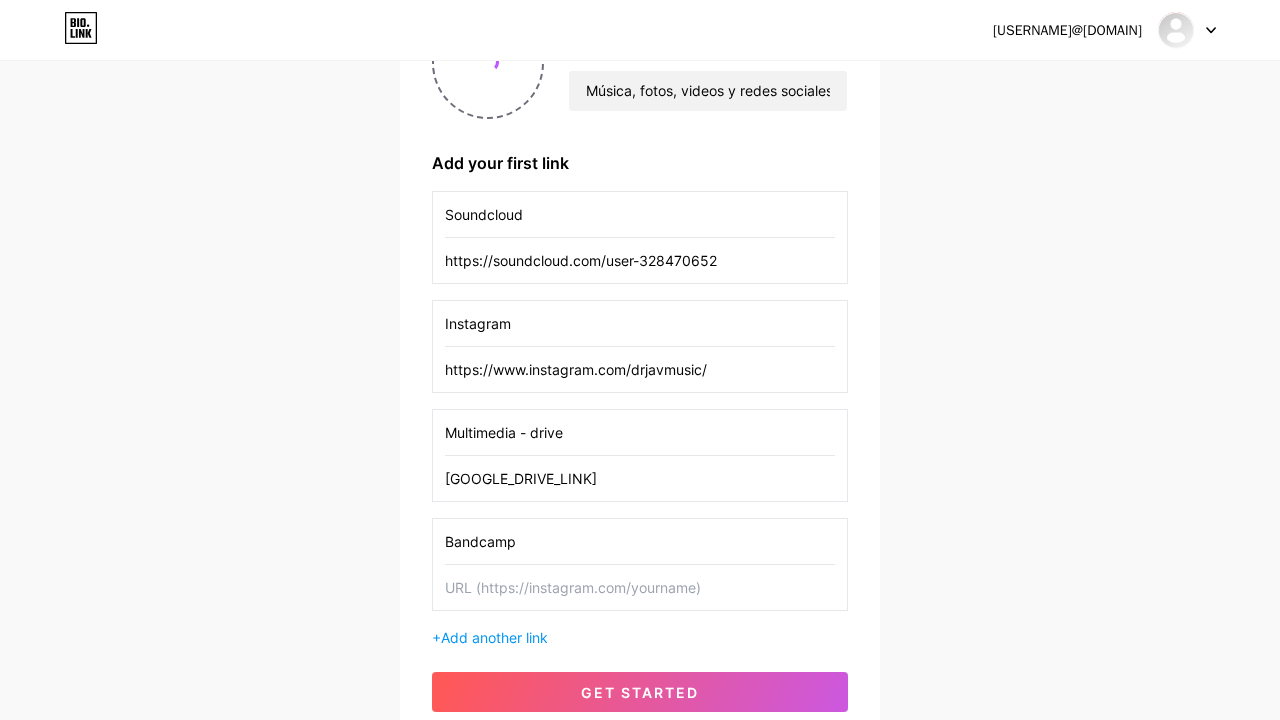 scroll, scrollTop: 339, scrollLeft: 0, axis: vertical 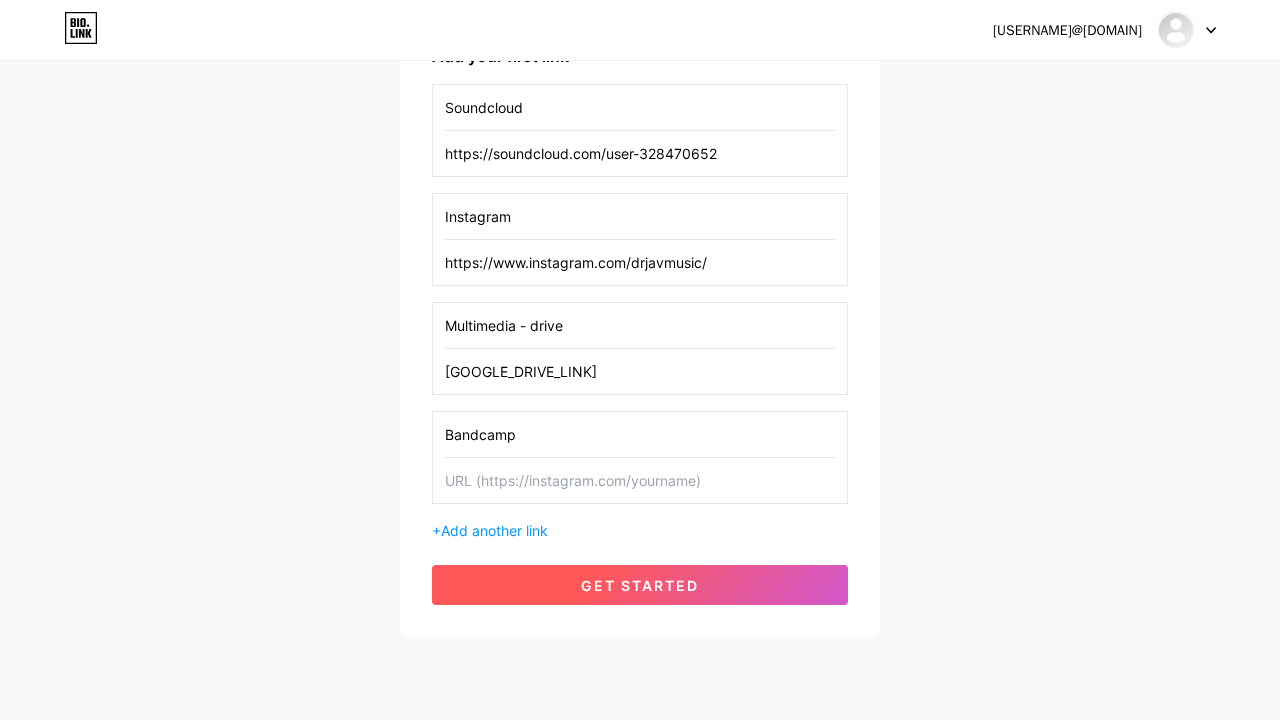 click on "get started" at bounding box center [640, 585] 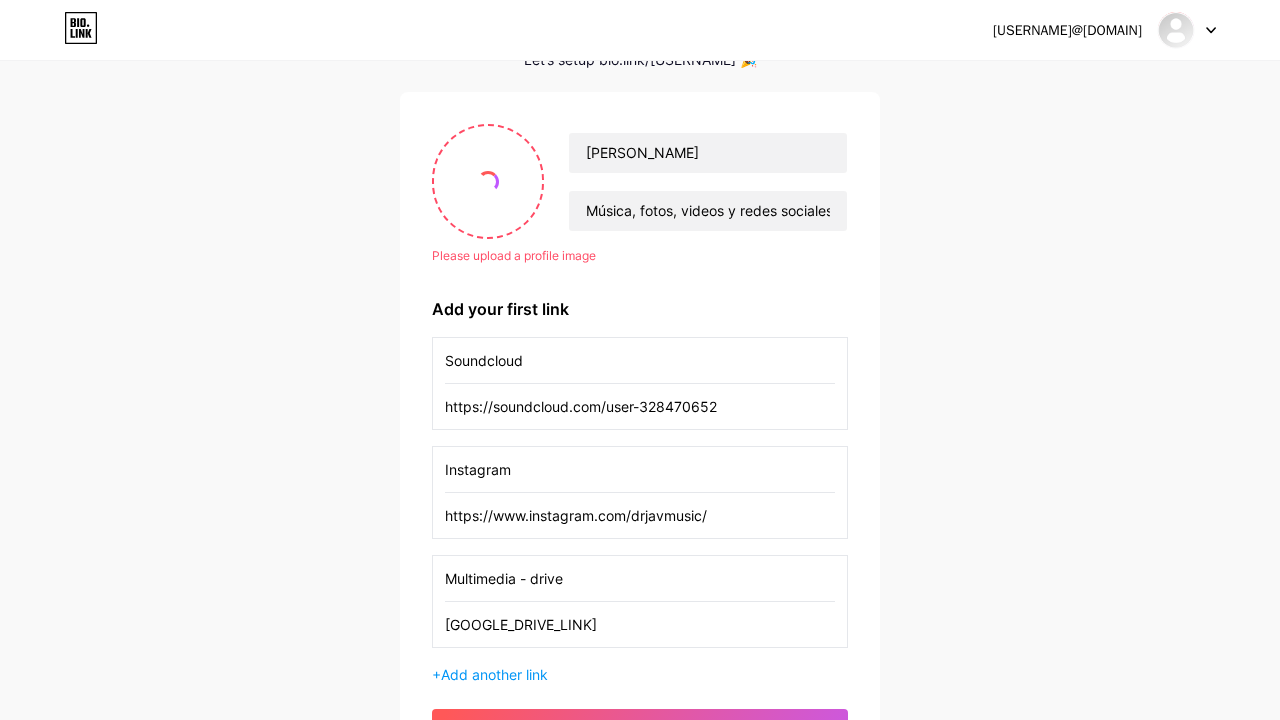 scroll, scrollTop: 94, scrollLeft: 0, axis: vertical 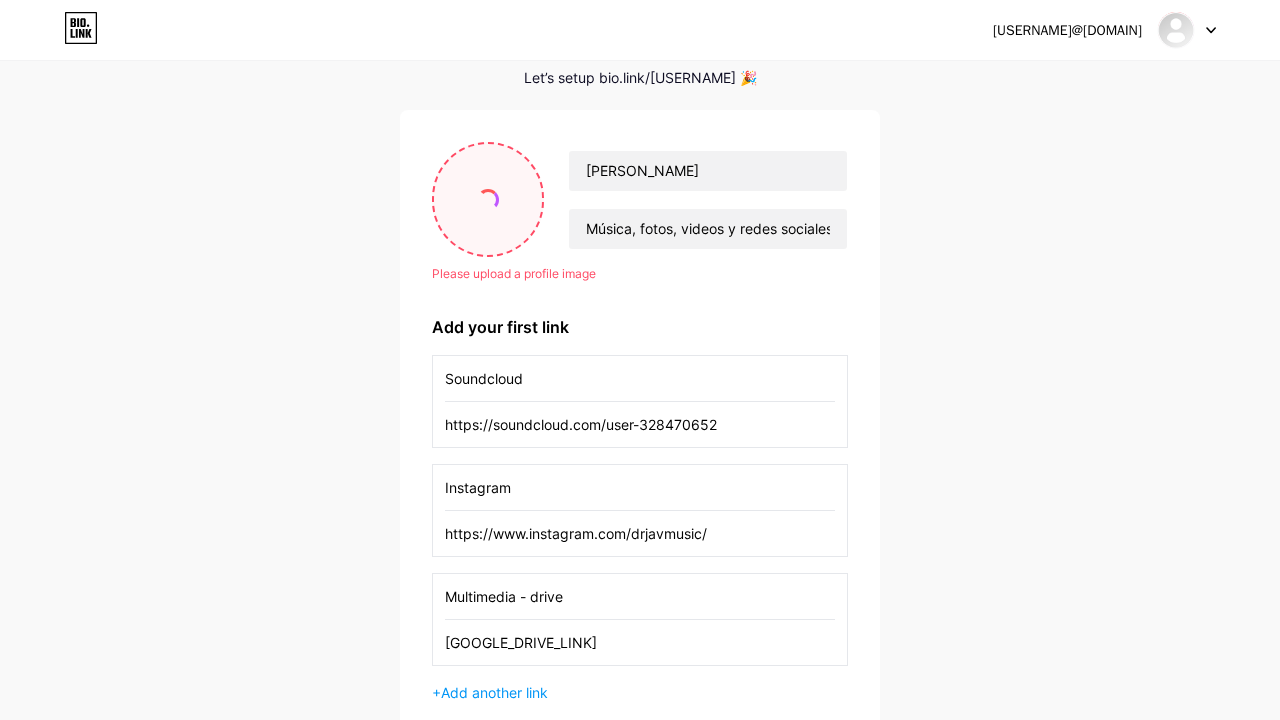 click at bounding box center [488, 199] 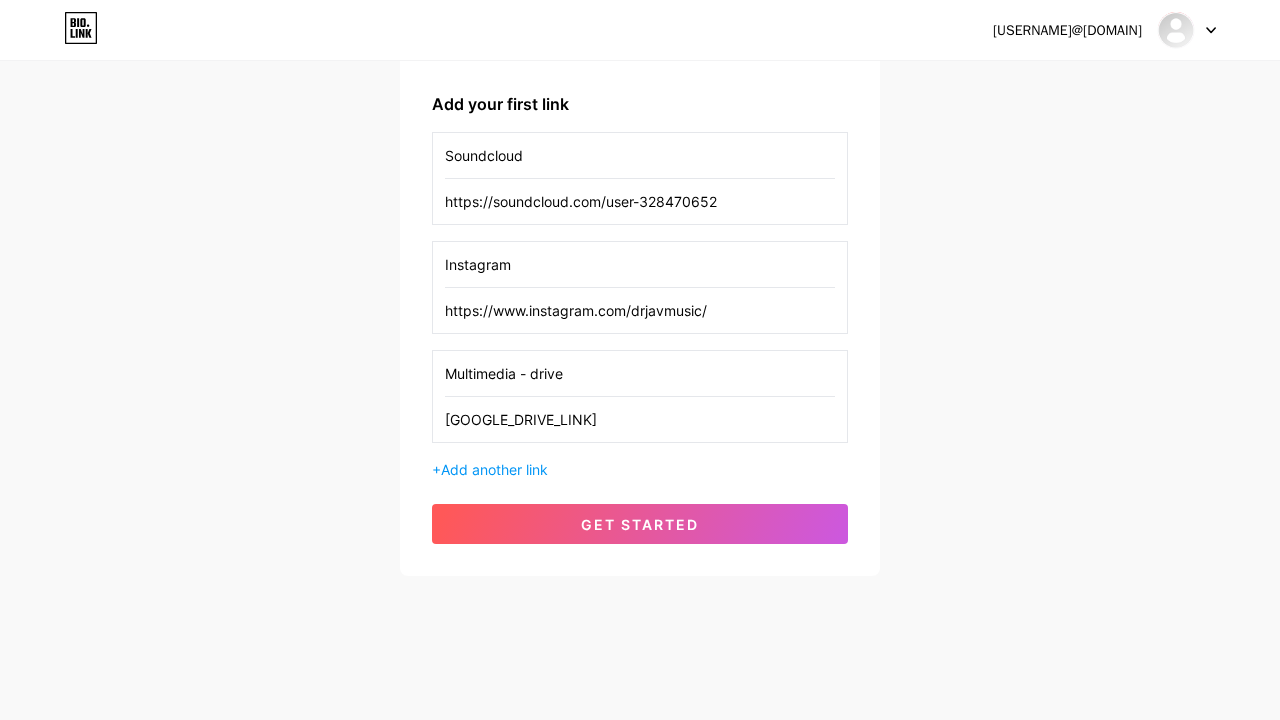 scroll, scrollTop: 317, scrollLeft: 0, axis: vertical 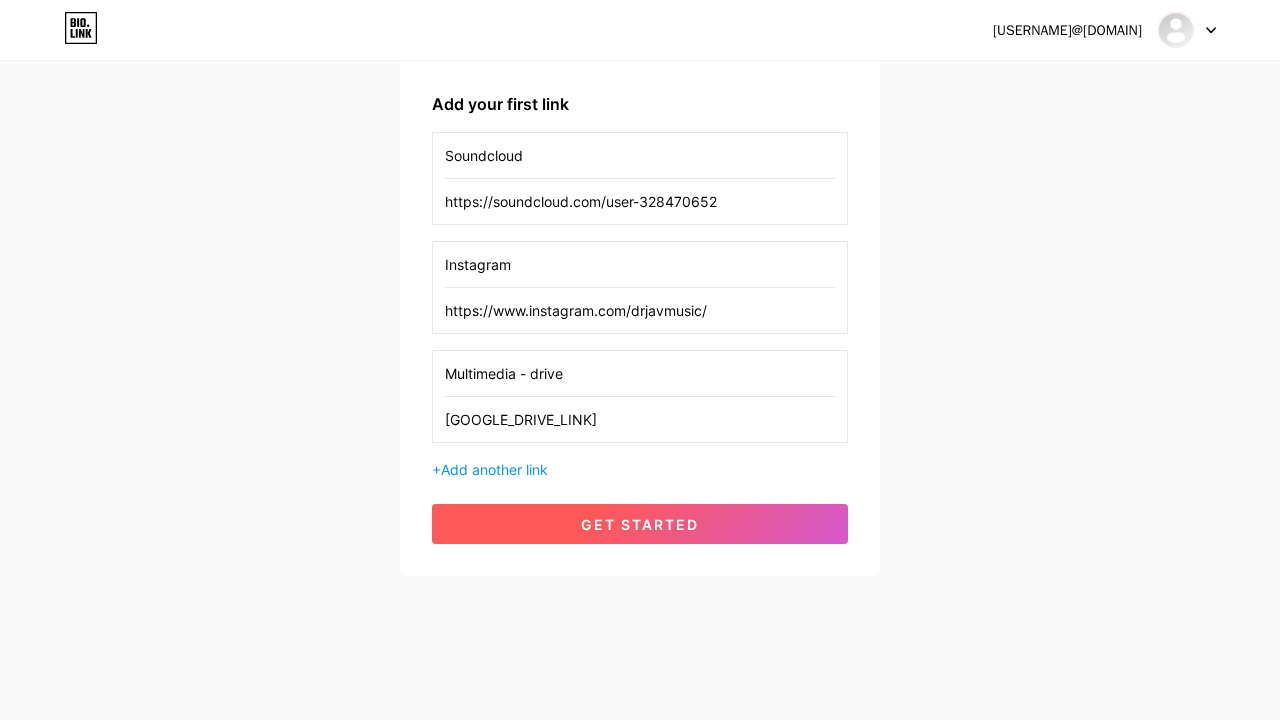 click on "get started" at bounding box center [640, 524] 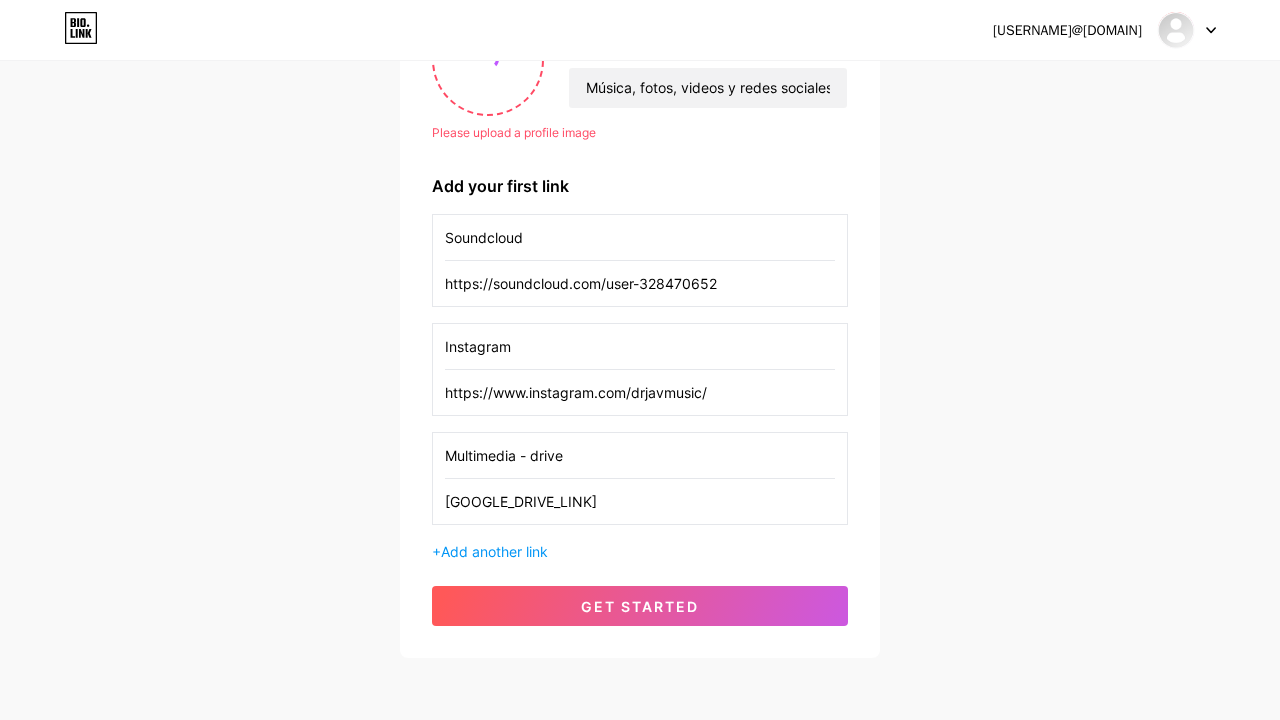 scroll, scrollTop: 244, scrollLeft: 0, axis: vertical 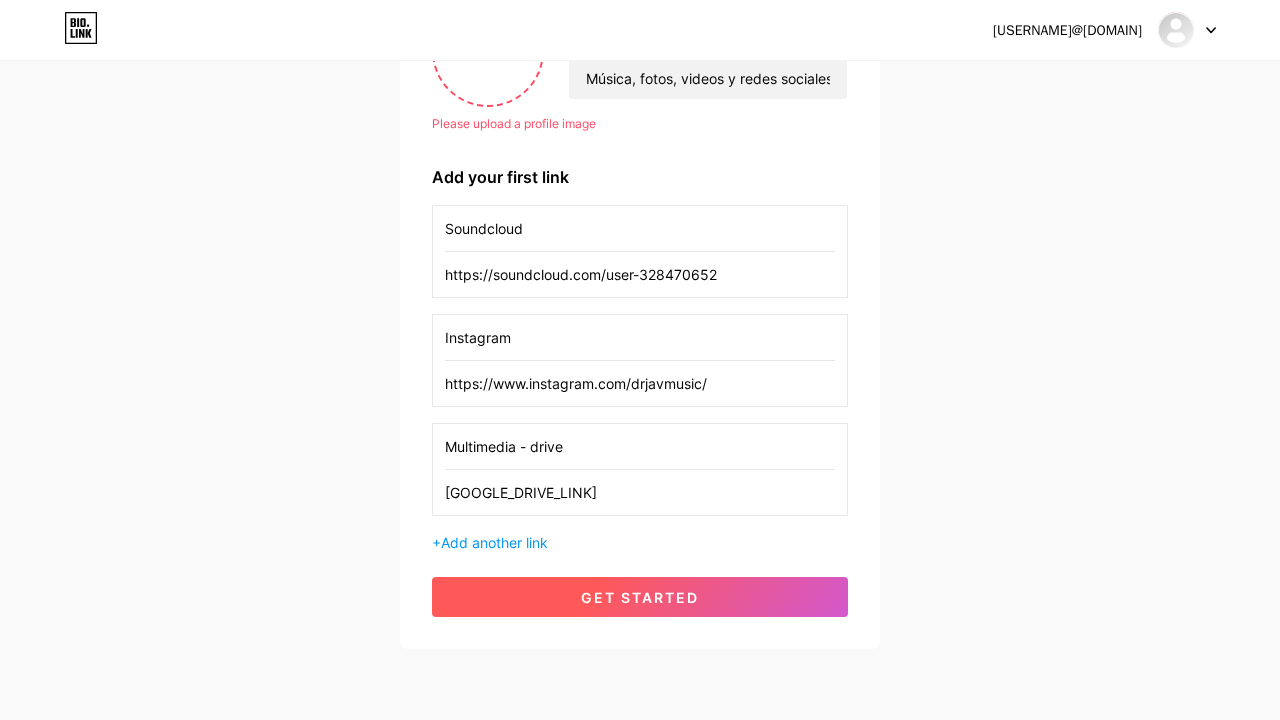 click on "get started" at bounding box center [640, 597] 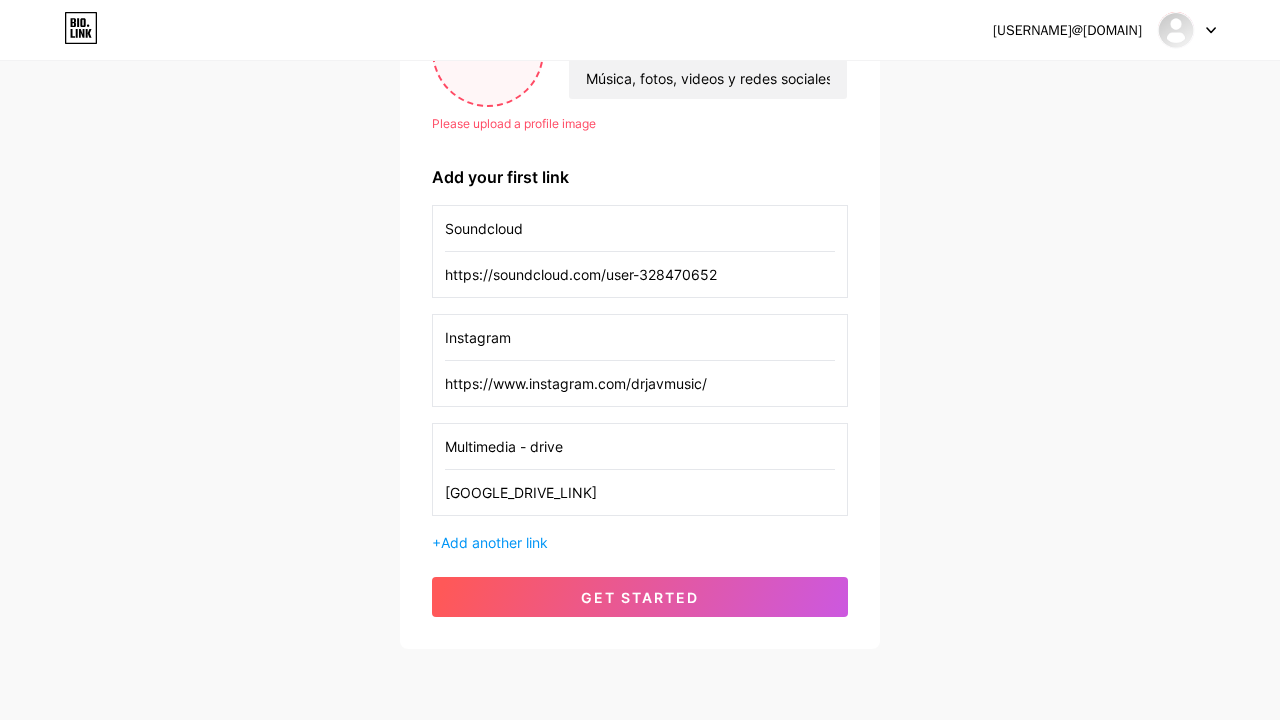 click at bounding box center [488, 49] 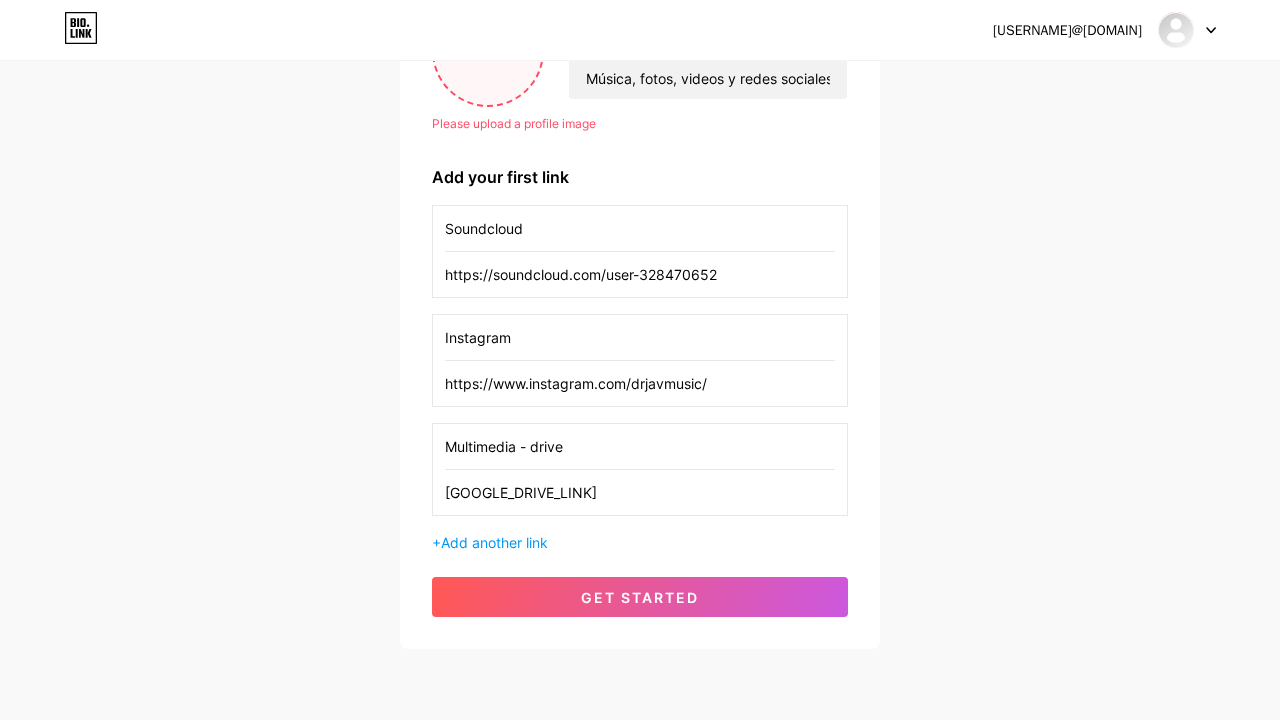 type on "C:\fakepath\DSC06817.JPG" 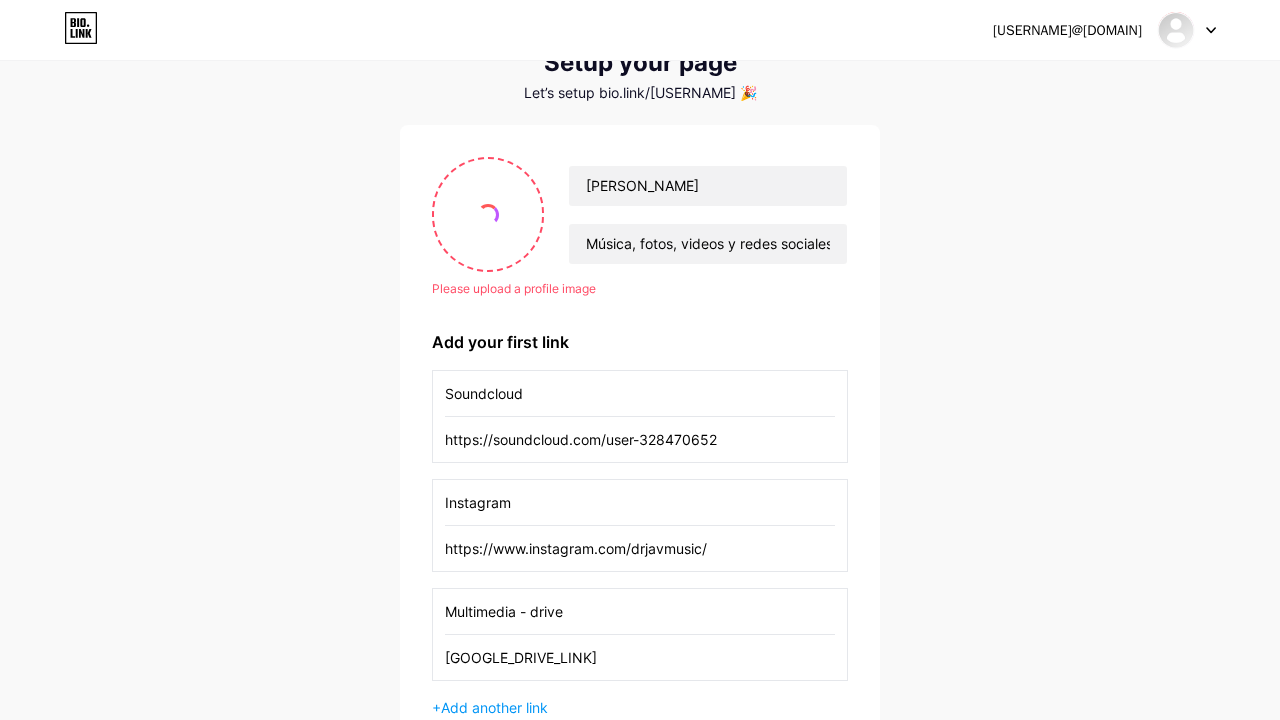 scroll, scrollTop: 36, scrollLeft: 0, axis: vertical 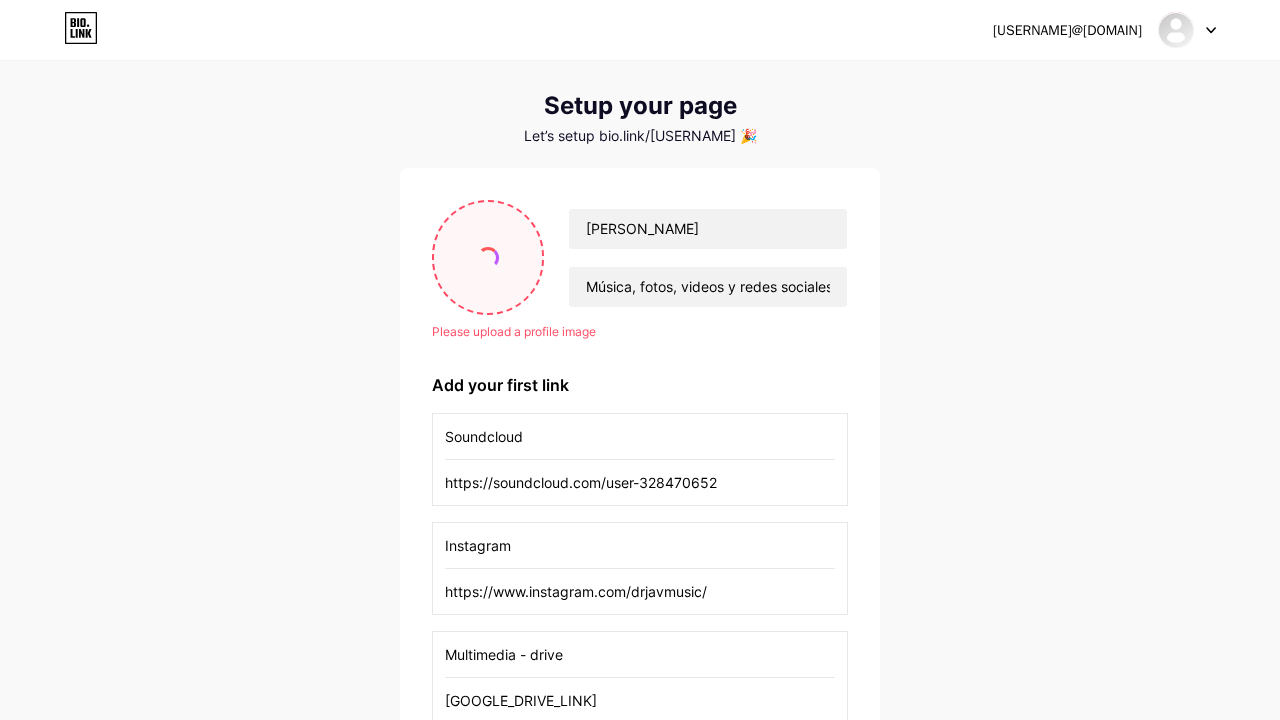 click at bounding box center (488, 257) 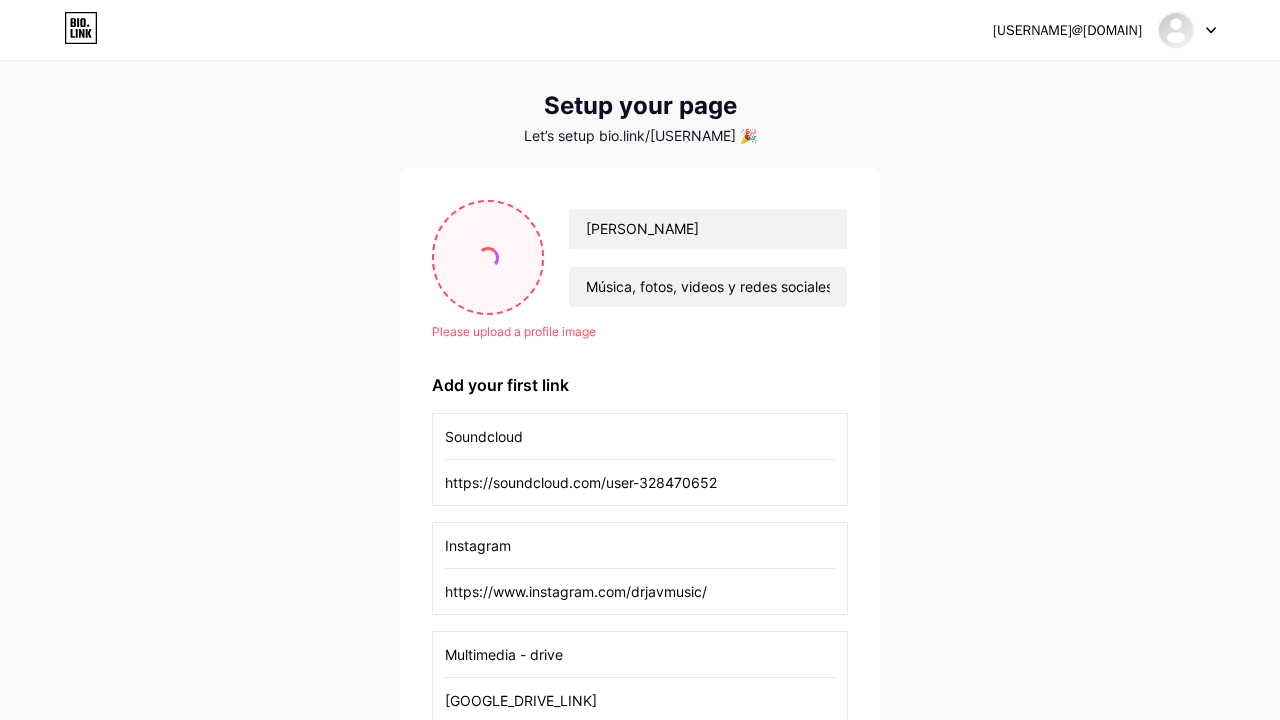 click at bounding box center (488, 257) 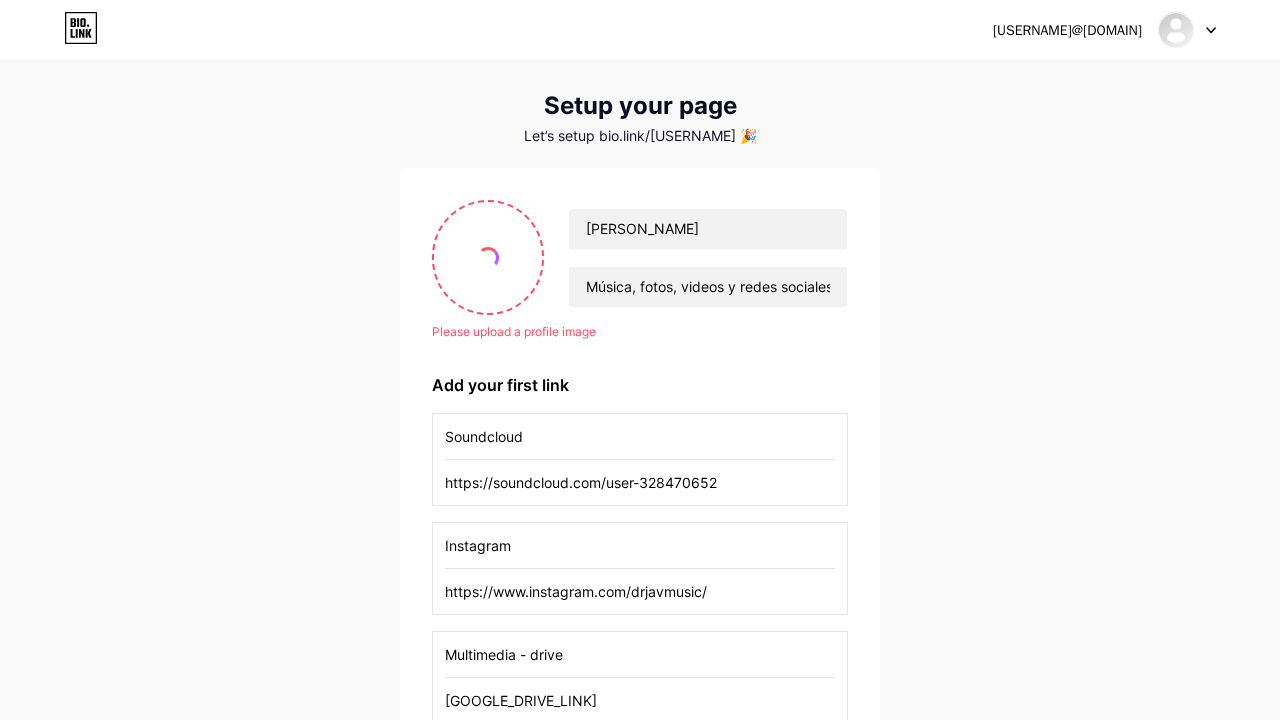 click at bounding box center (1187, 30) 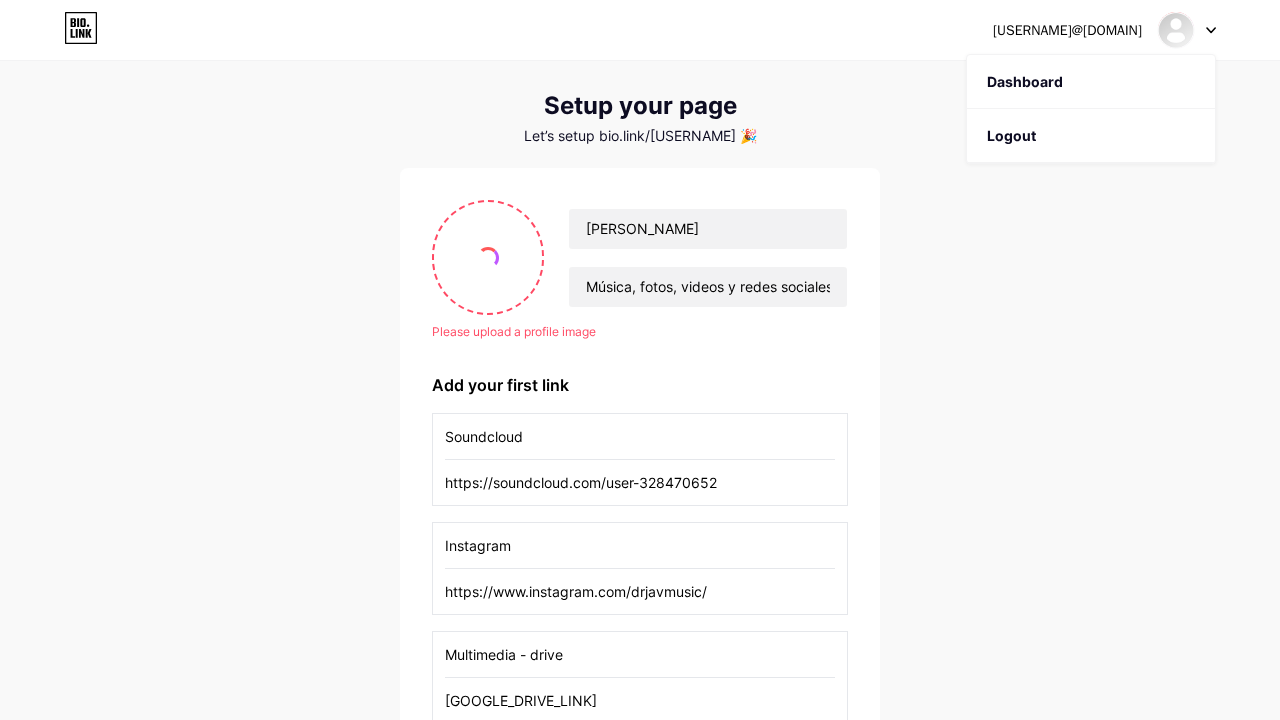click on "[USERNAME]@[DOMAIN]           Dashboard     Logout   Setup your page   Let’s setup bio.link/[USERNAME] 🎉         Please upload a profile image   [PERSON_NAME]     Música, fotos, videos y redes sociales.   Please upload a profile image   Add your first link   Soundcloud   https://soundcloud.com/user-328470652   Instagram   https://www.instagram.com/drjavmusic/   Multimedia - drive   https://drive.google.com/drive/folders/1MfxuIW17pg7CgIeIBiYgK_uclUGQAmym
+  Add another link     get started" at bounding box center [640, 442] 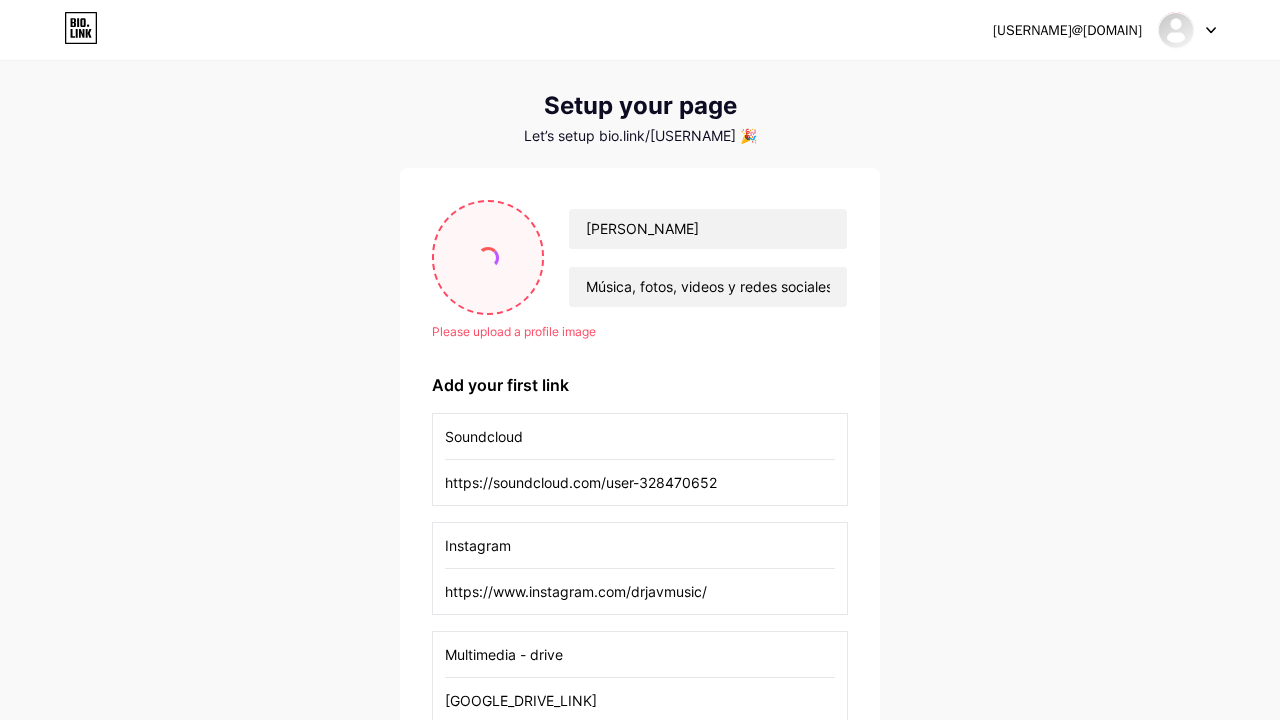 click at bounding box center (488, 257) 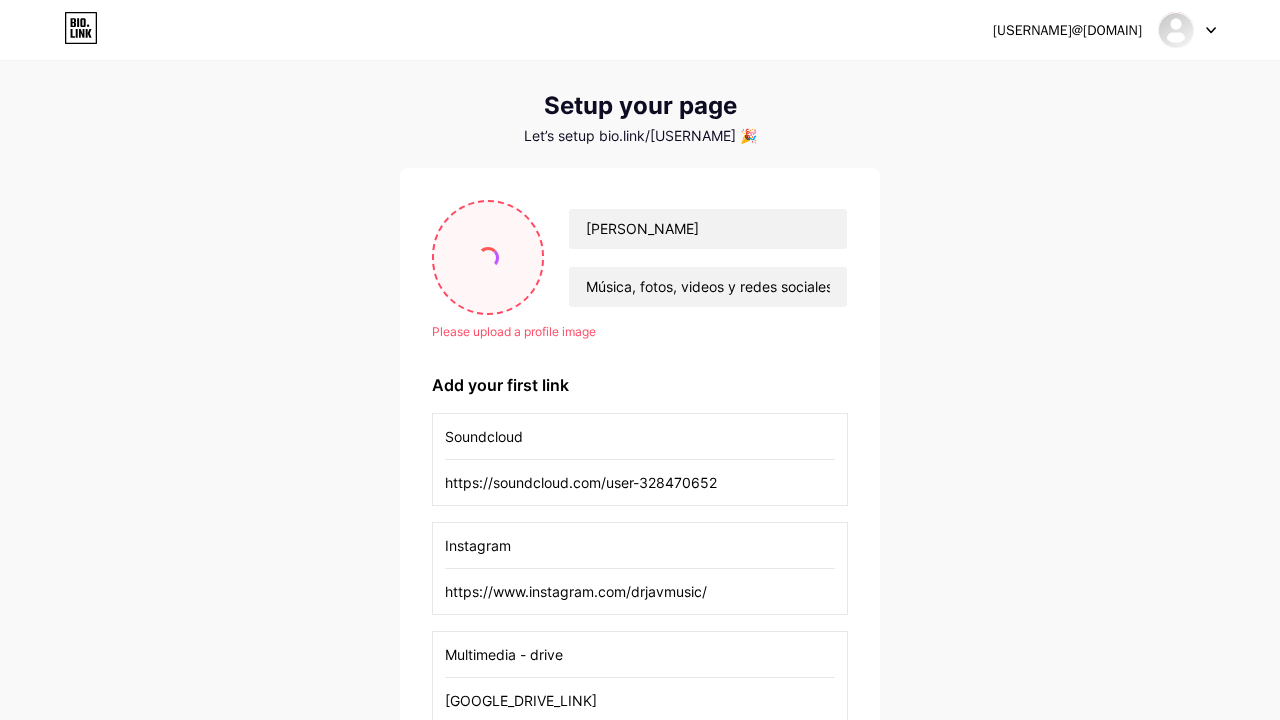 click at bounding box center (488, 257) 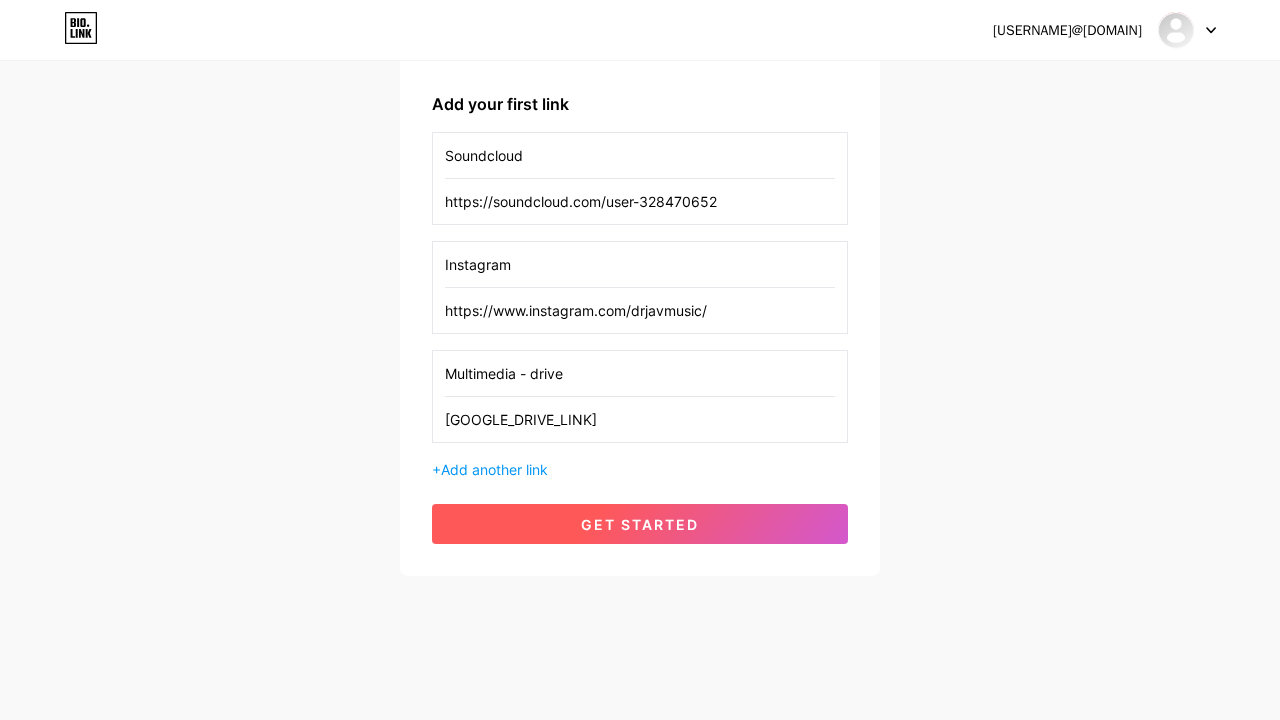 scroll, scrollTop: 317, scrollLeft: 0, axis: vertical 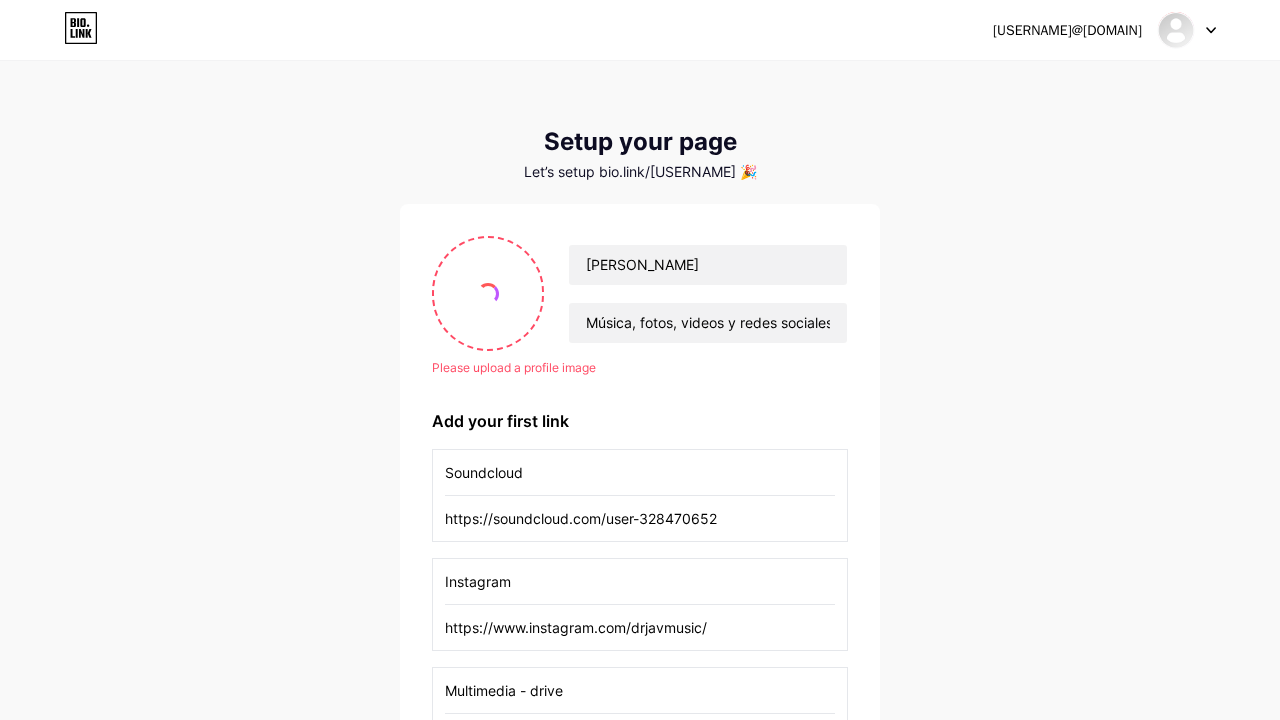 click on "[USERNAME]@[DOMAIN]" at bounding box center [1067, 30] 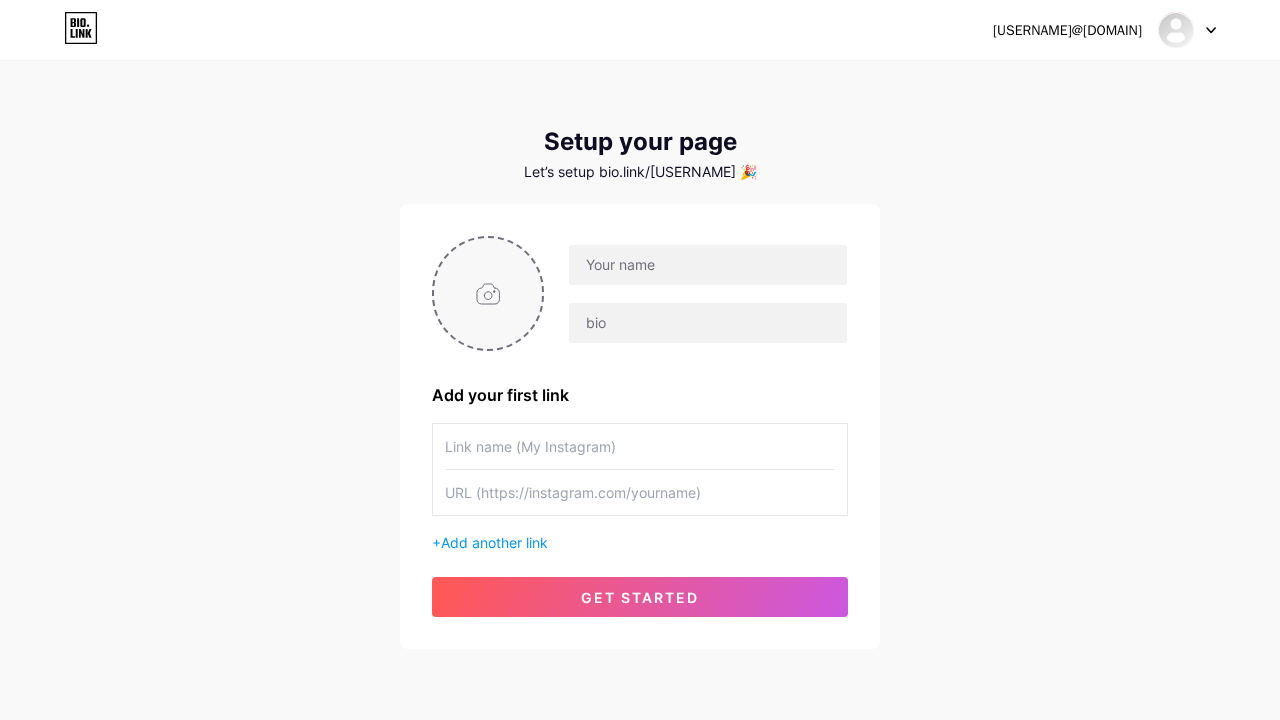 click at bounding box center [488, 293] 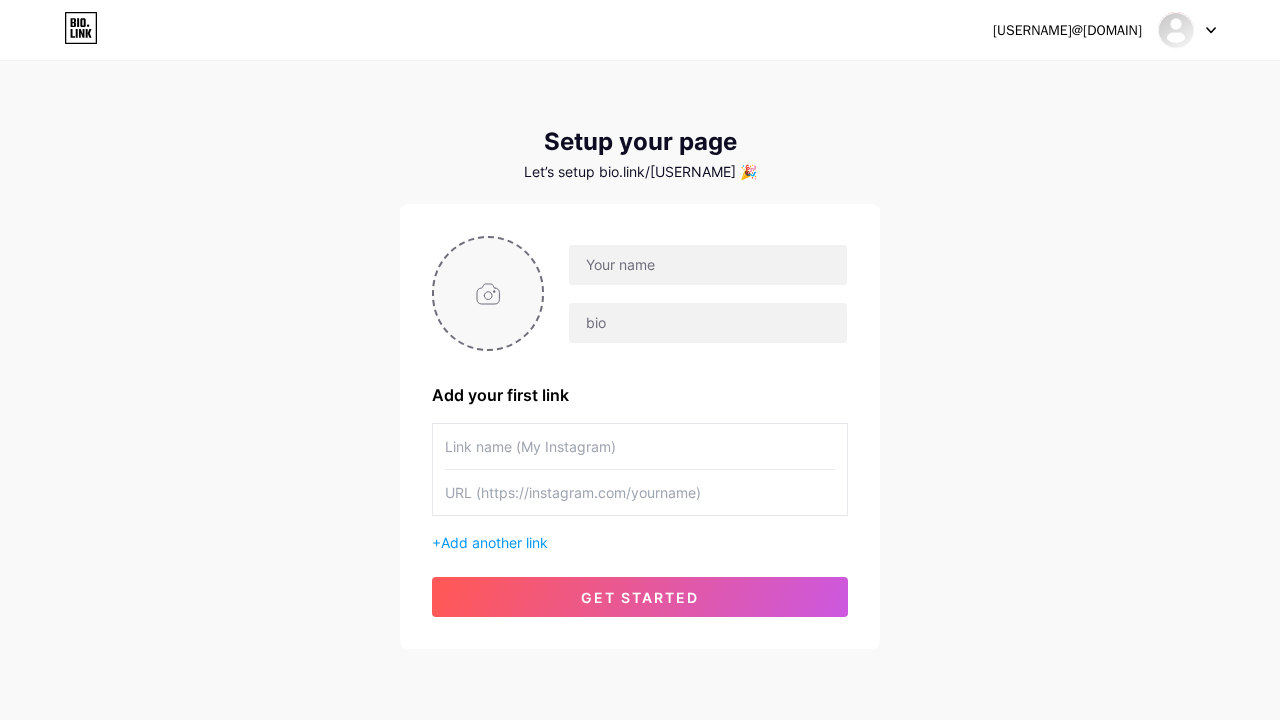 type on "C:\fakepath\SesiÃ³n 1 - abstracta.jpg" 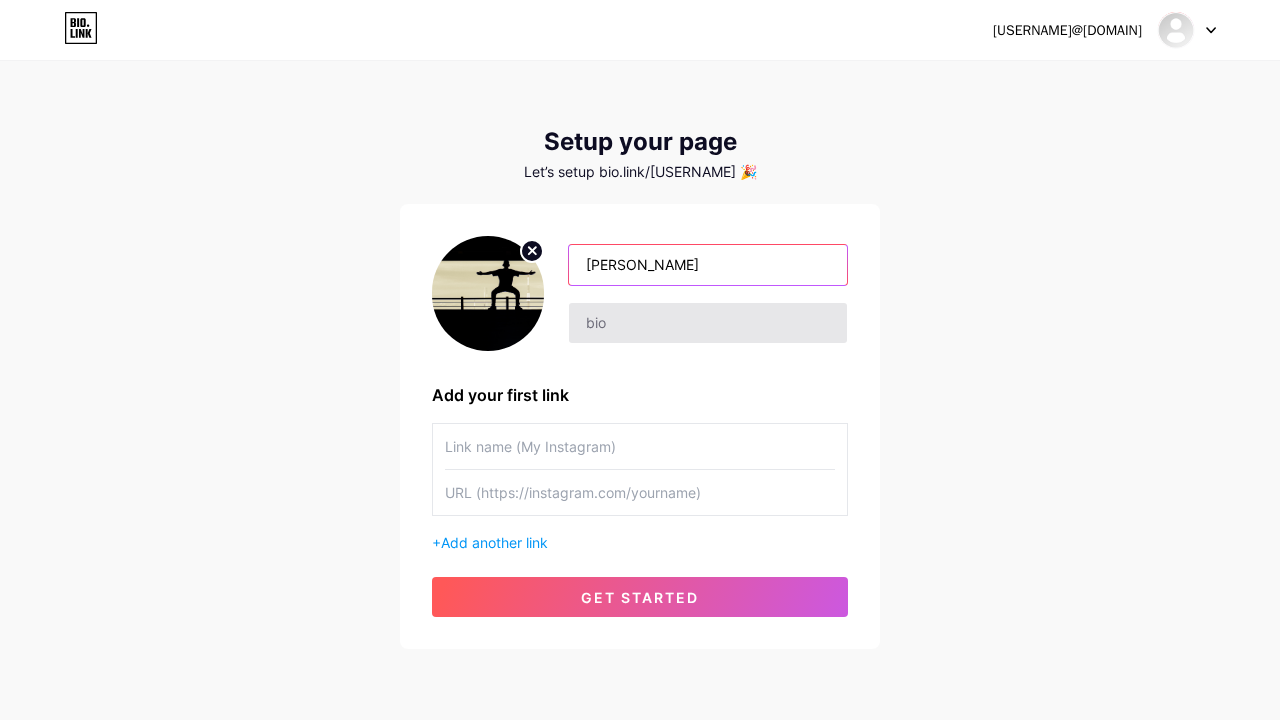 type on "[PERSON_NAME]" 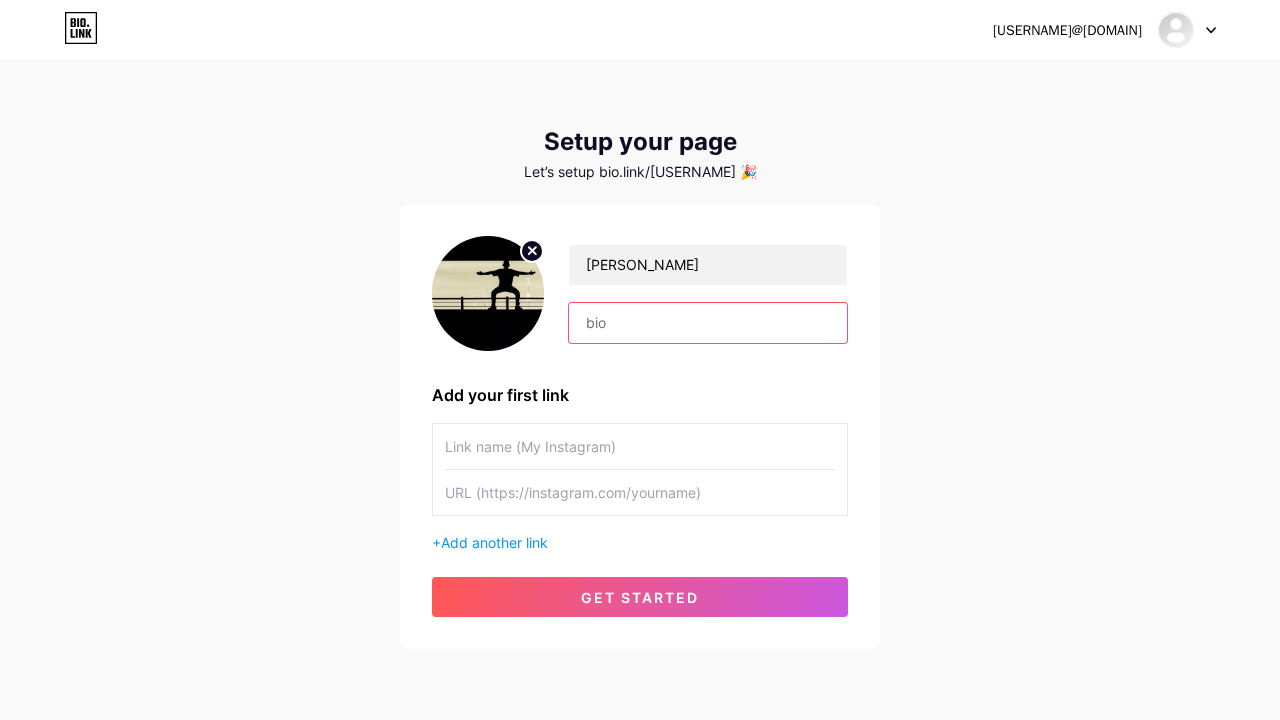 click at bounding box center (708, 323) 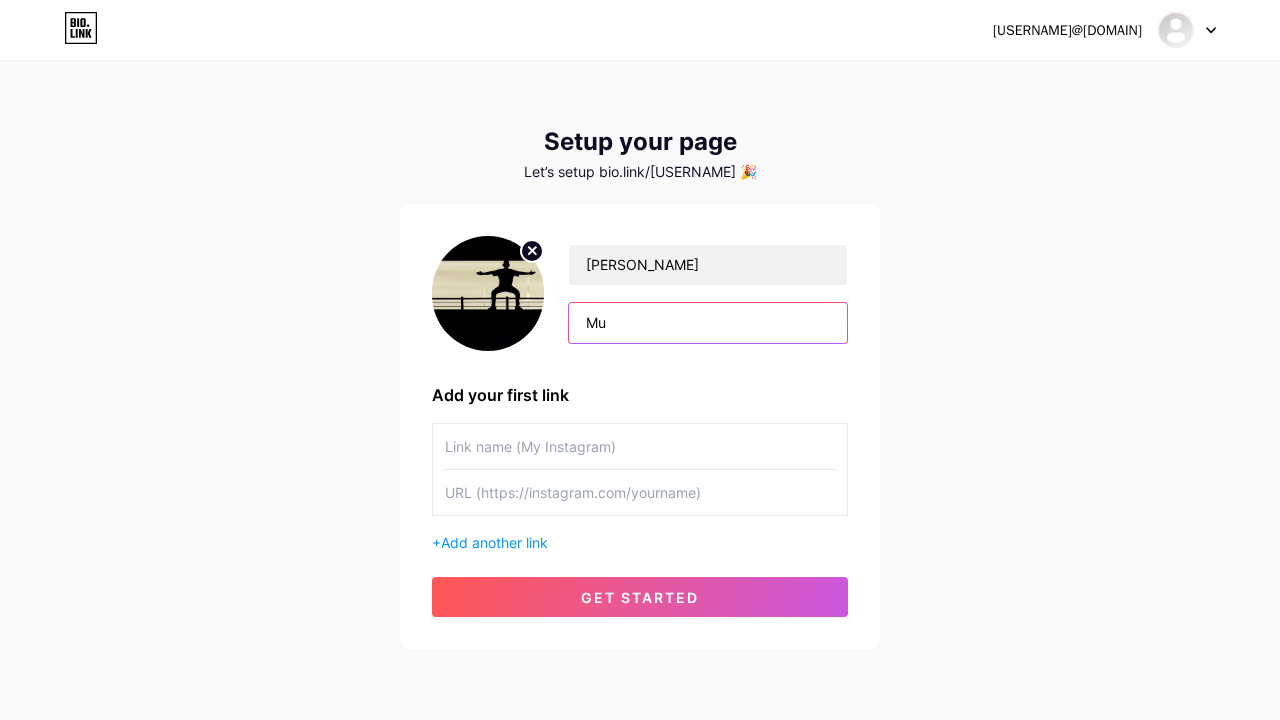 type on "M" 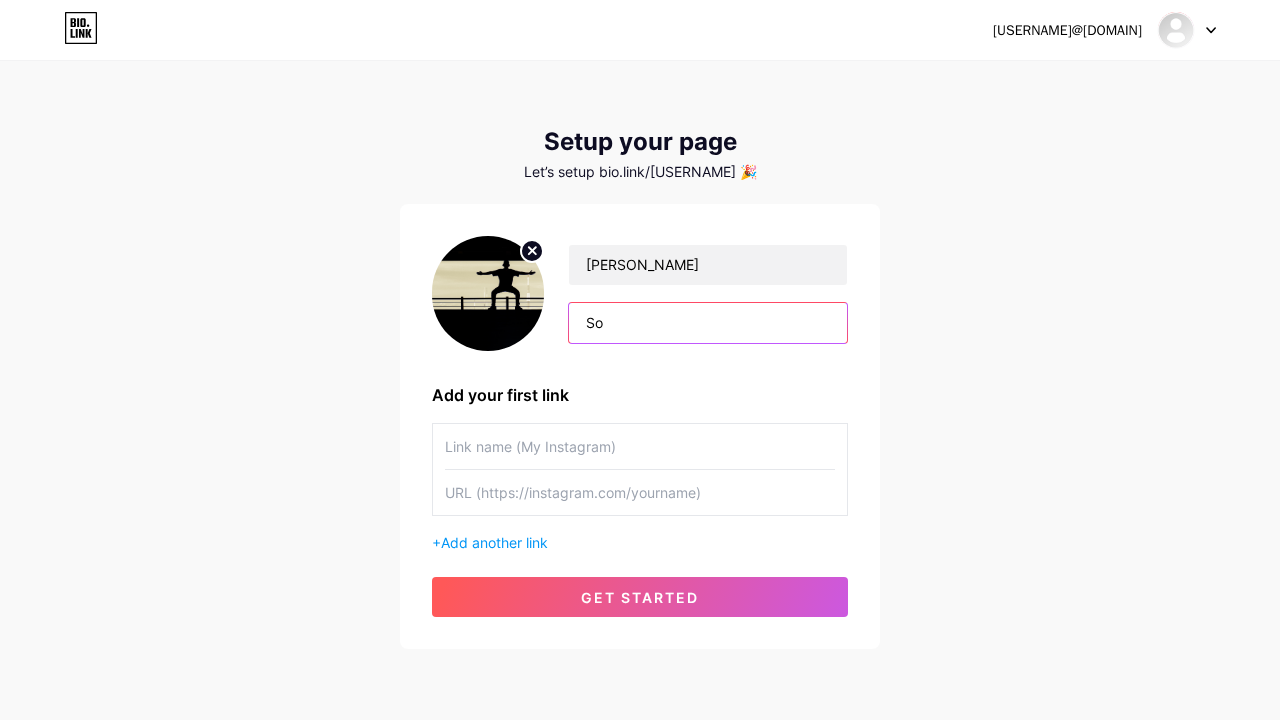 type on "S" 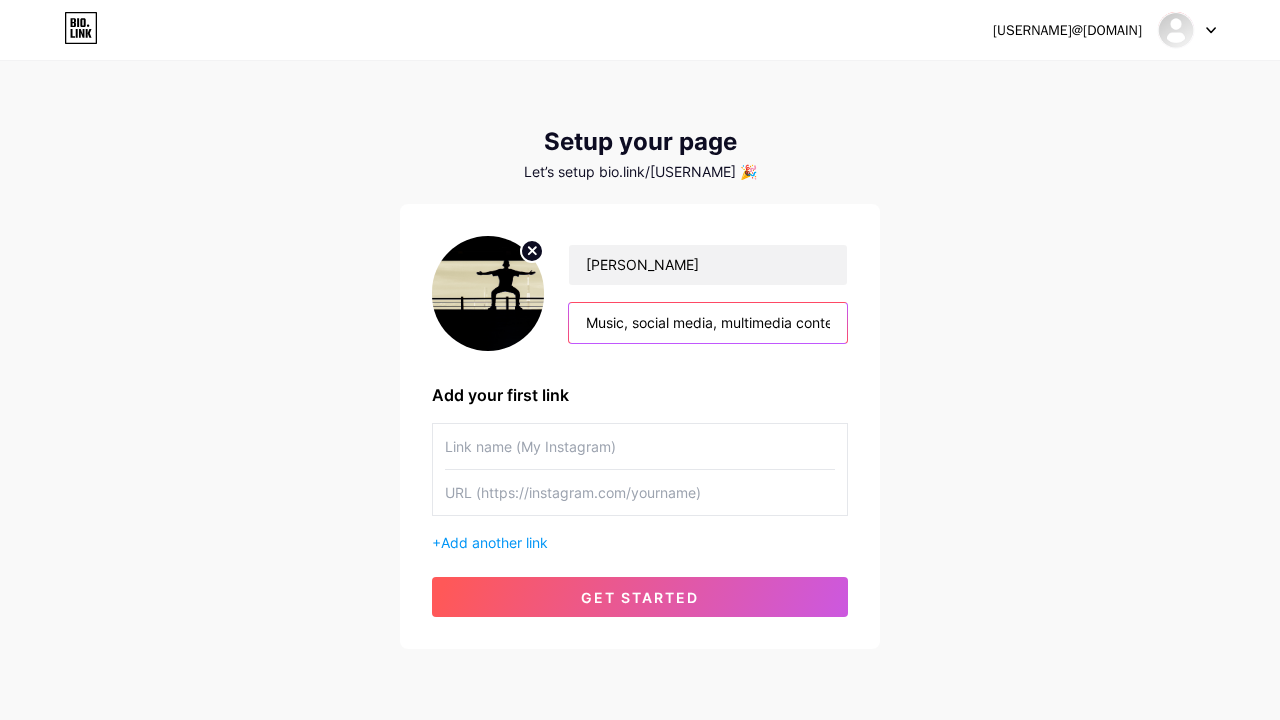 type on "Music, social media, multimedia content." 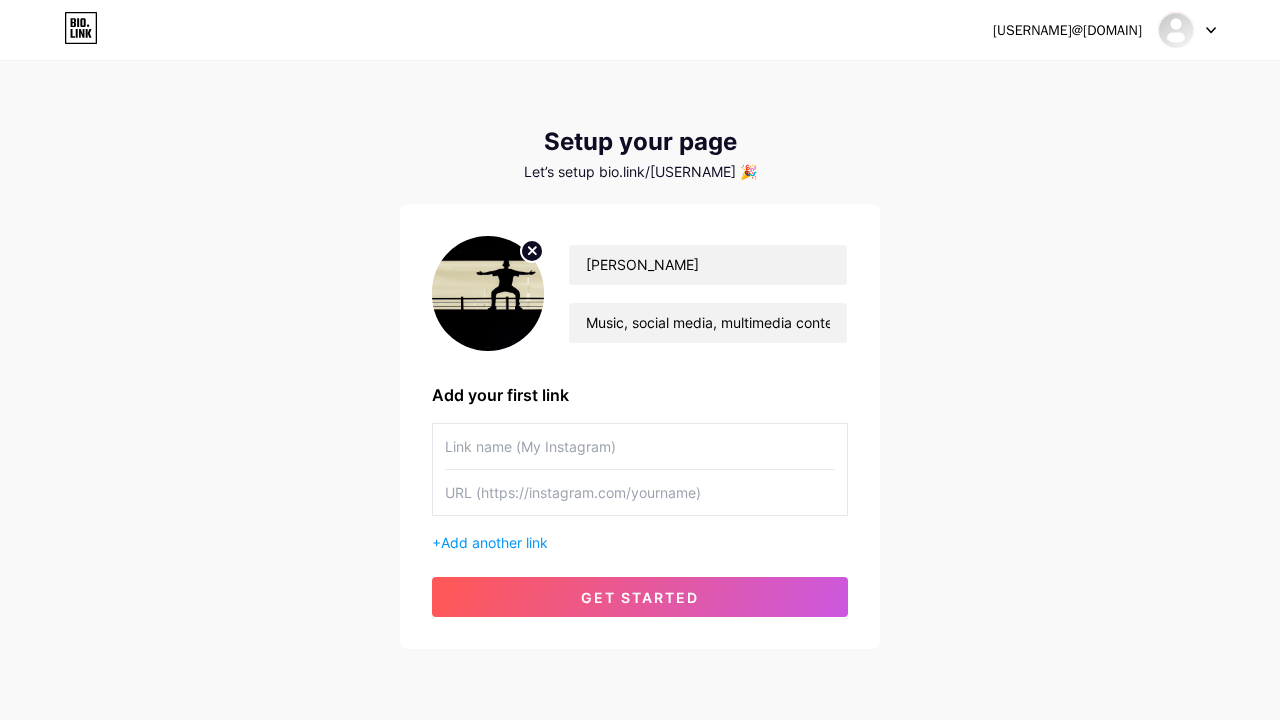 click at bounding box center [640, 492] 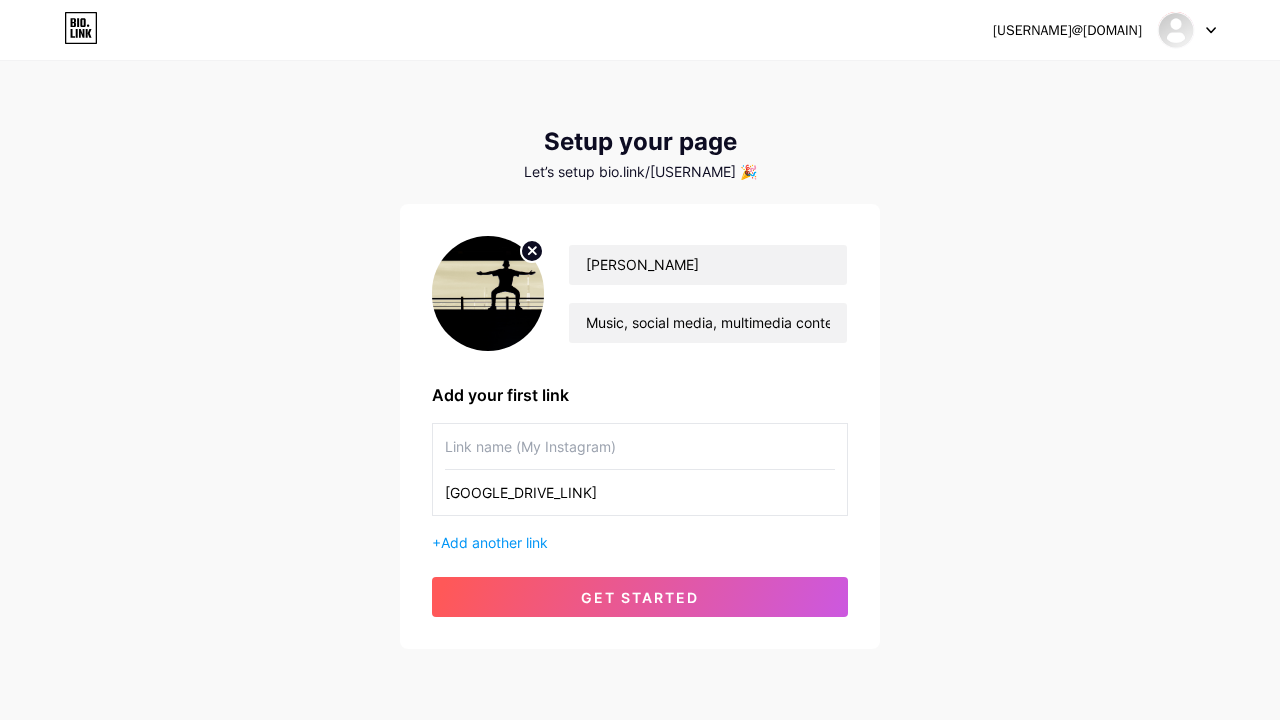 type 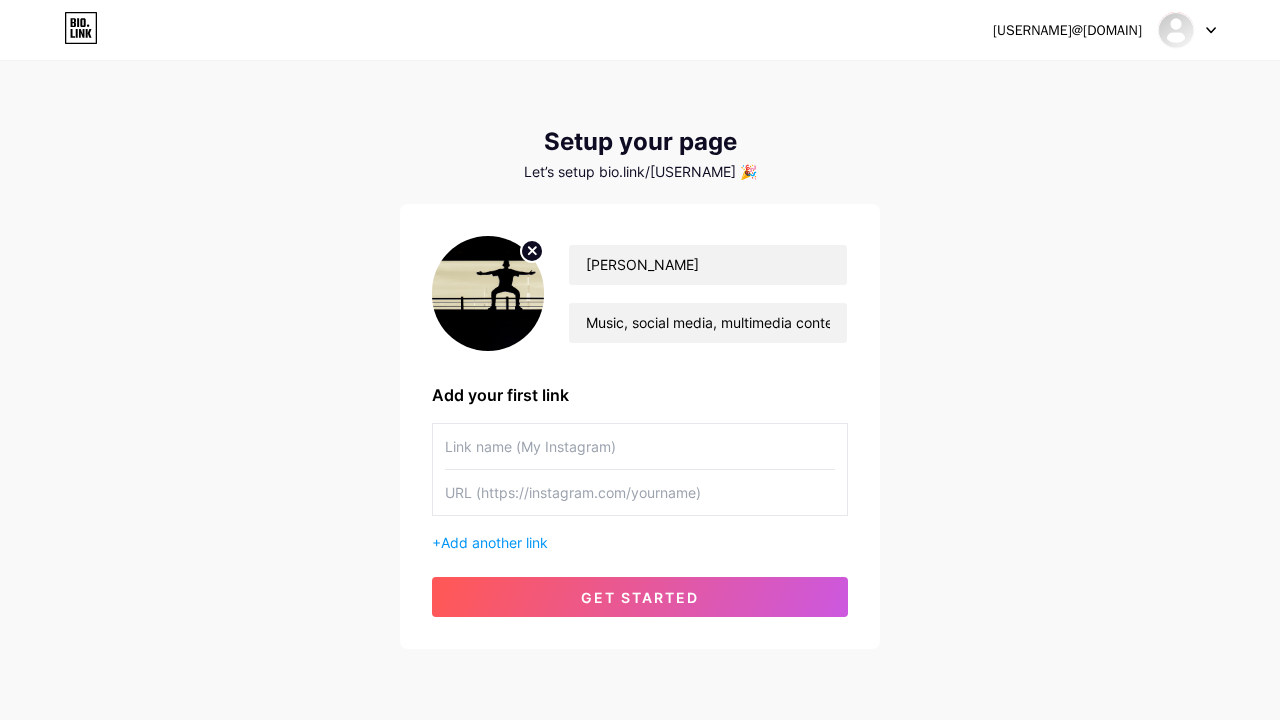 click at bounding box center (640, 446) 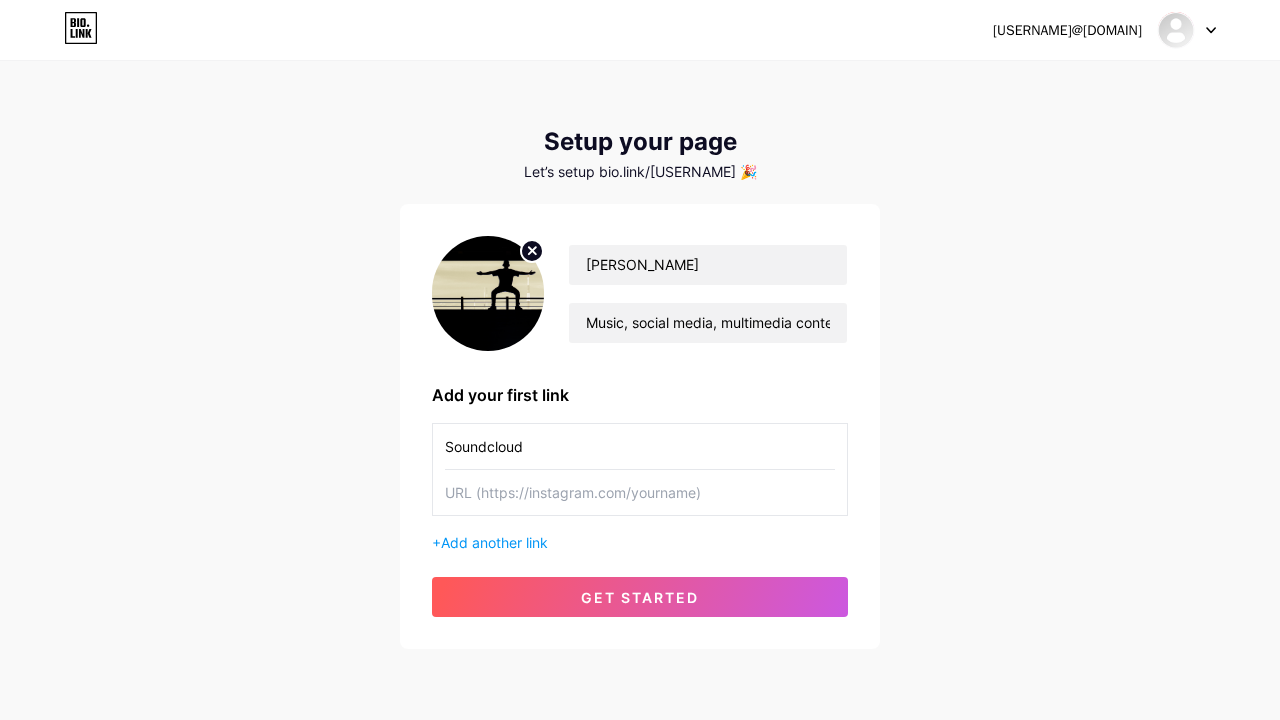 type on "Soundcloud" 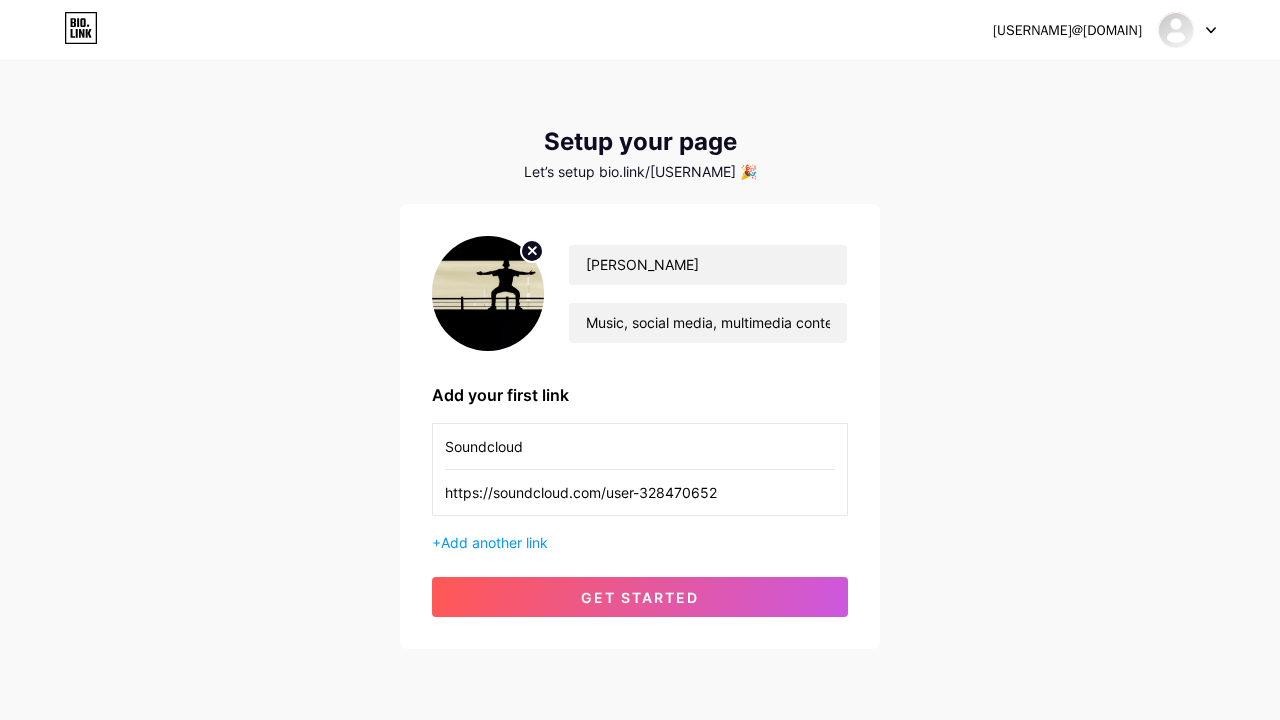 type on "https://soundcloud.com/user-328470652" 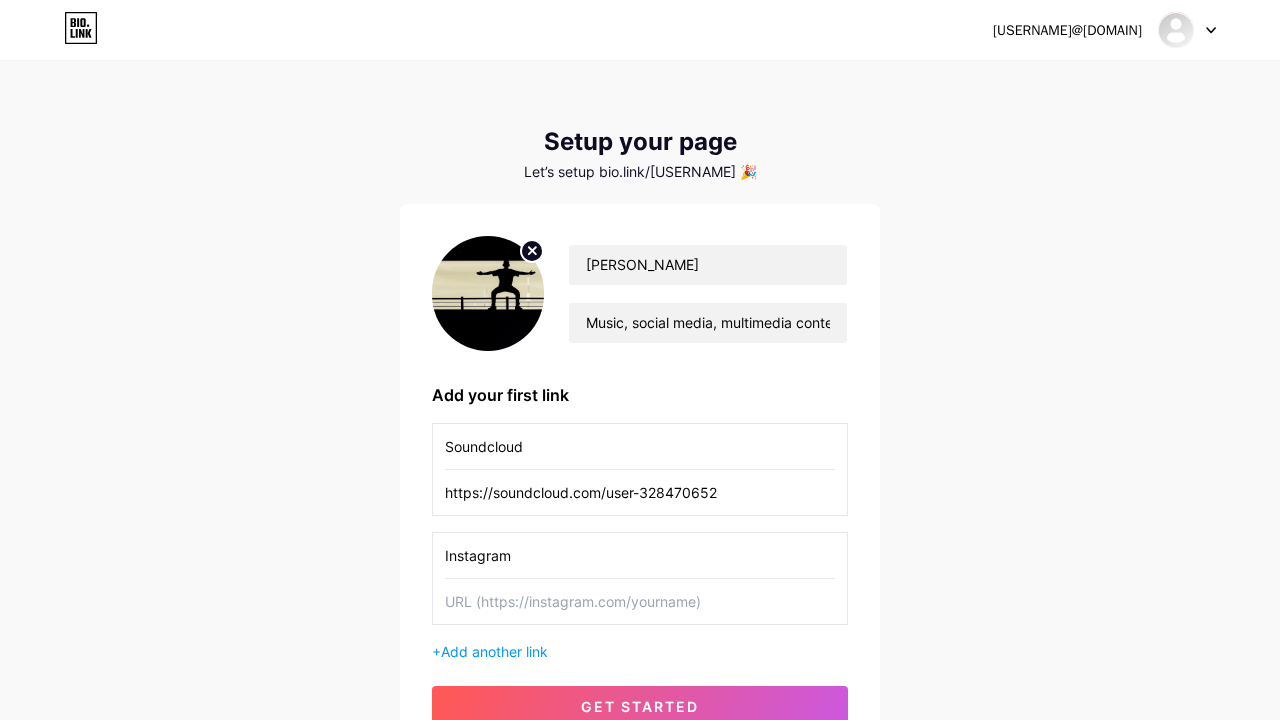 type on "Instagram" 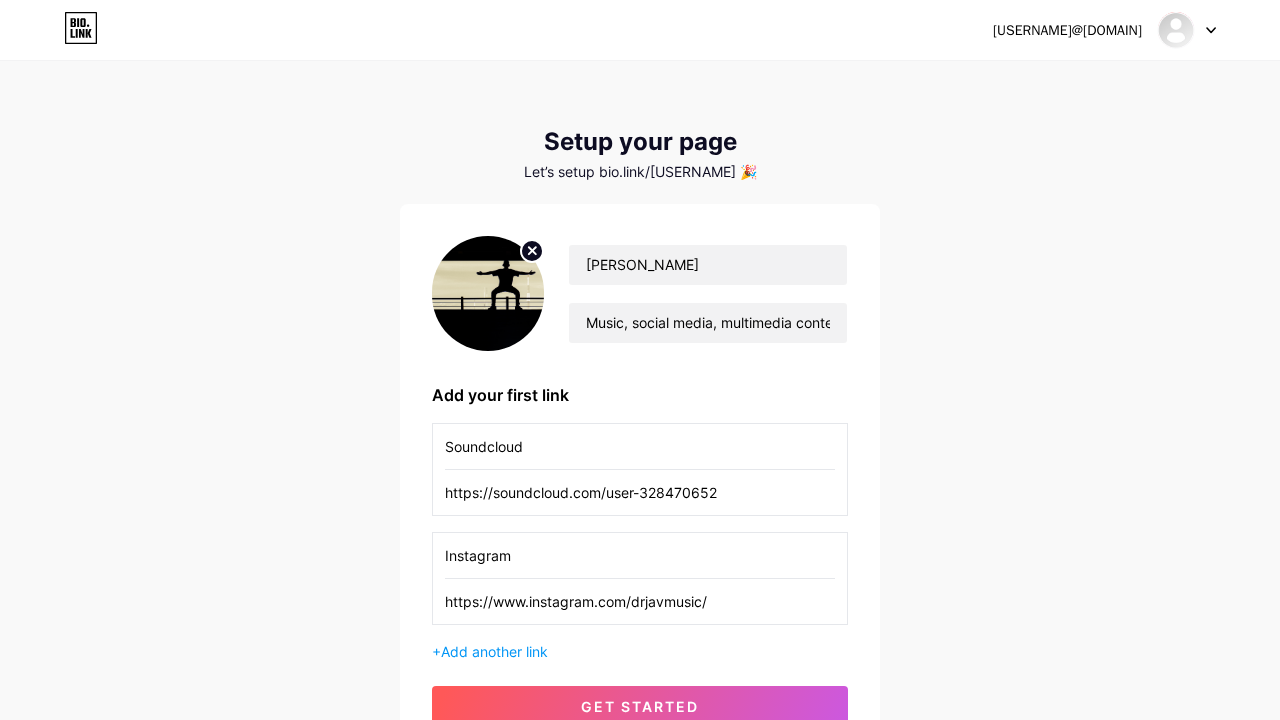 type on "https://www.instagram.com/drjavmusic/" 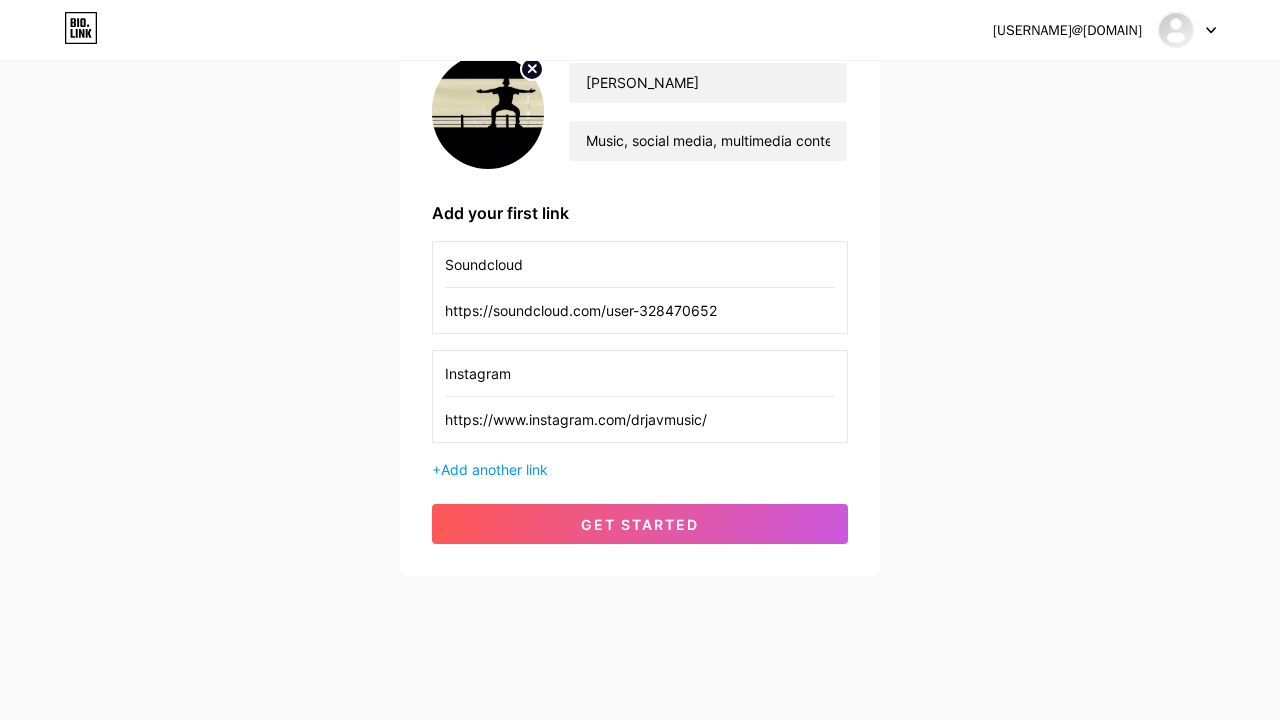 scroll, scrollTop: 182, scrollLeft: 0, axis: vertical 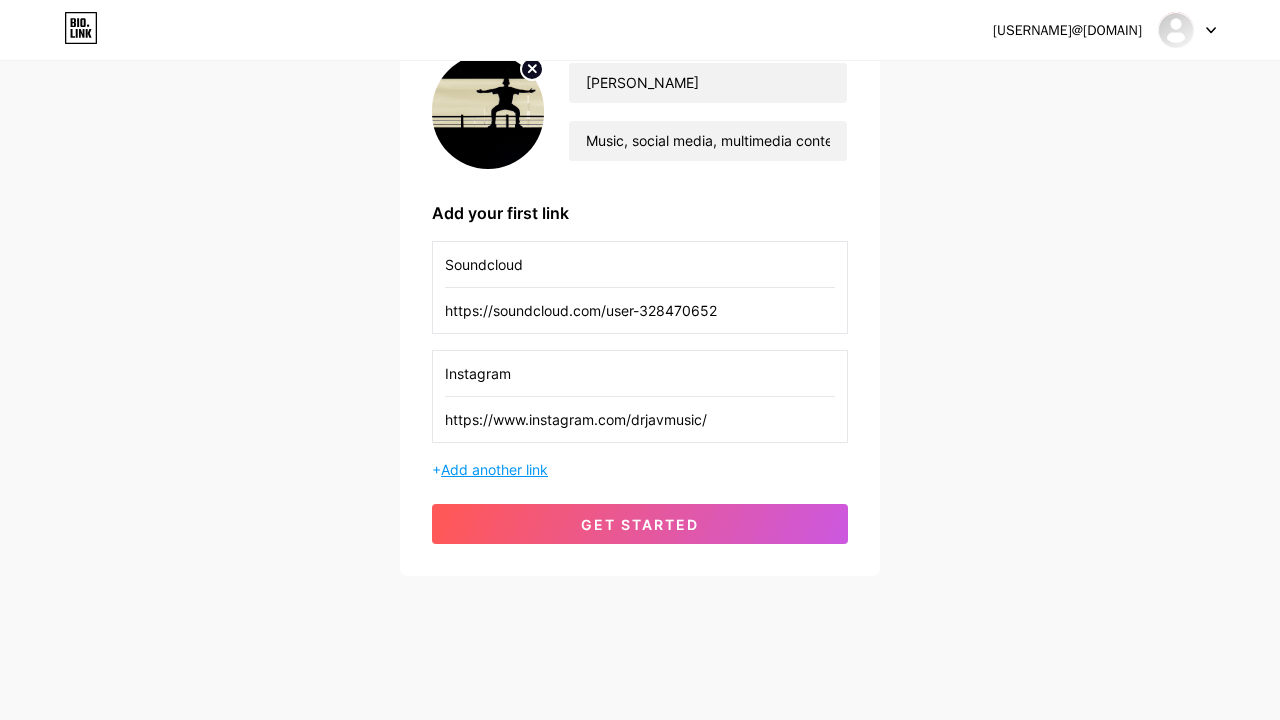 click on "Add another link" at bounding box center [494, 469] 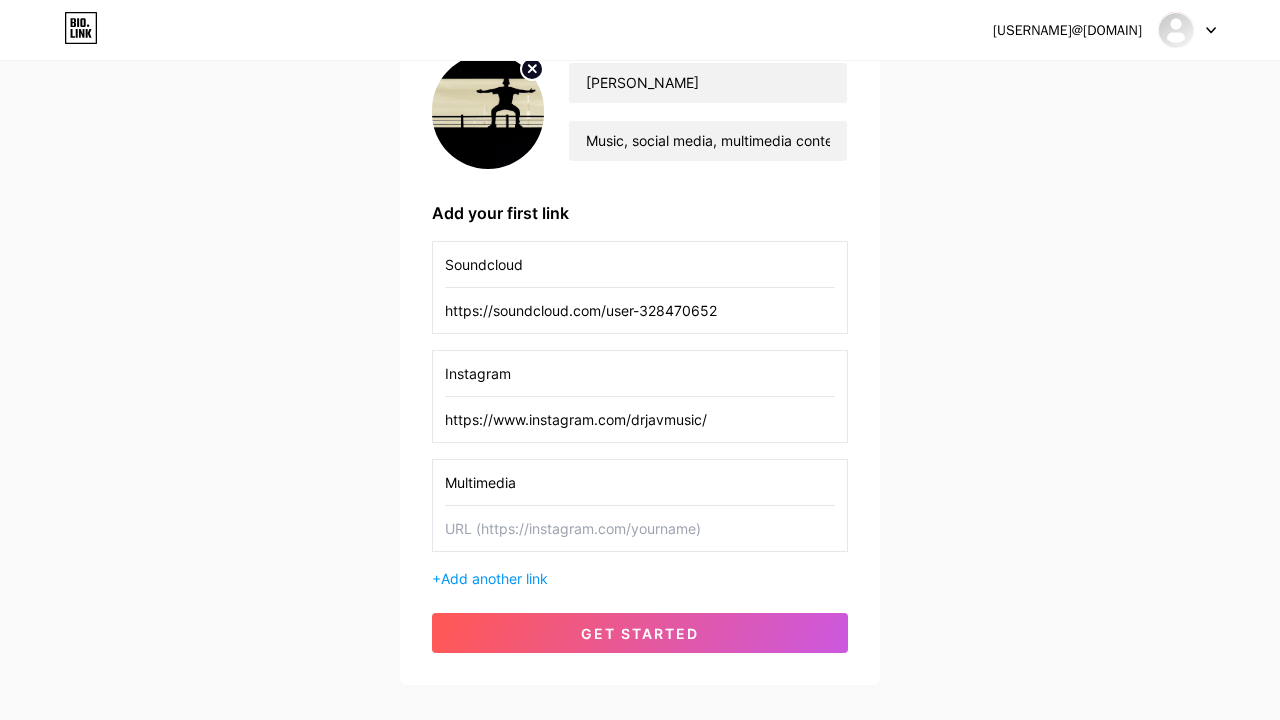 type on "Multimedia" 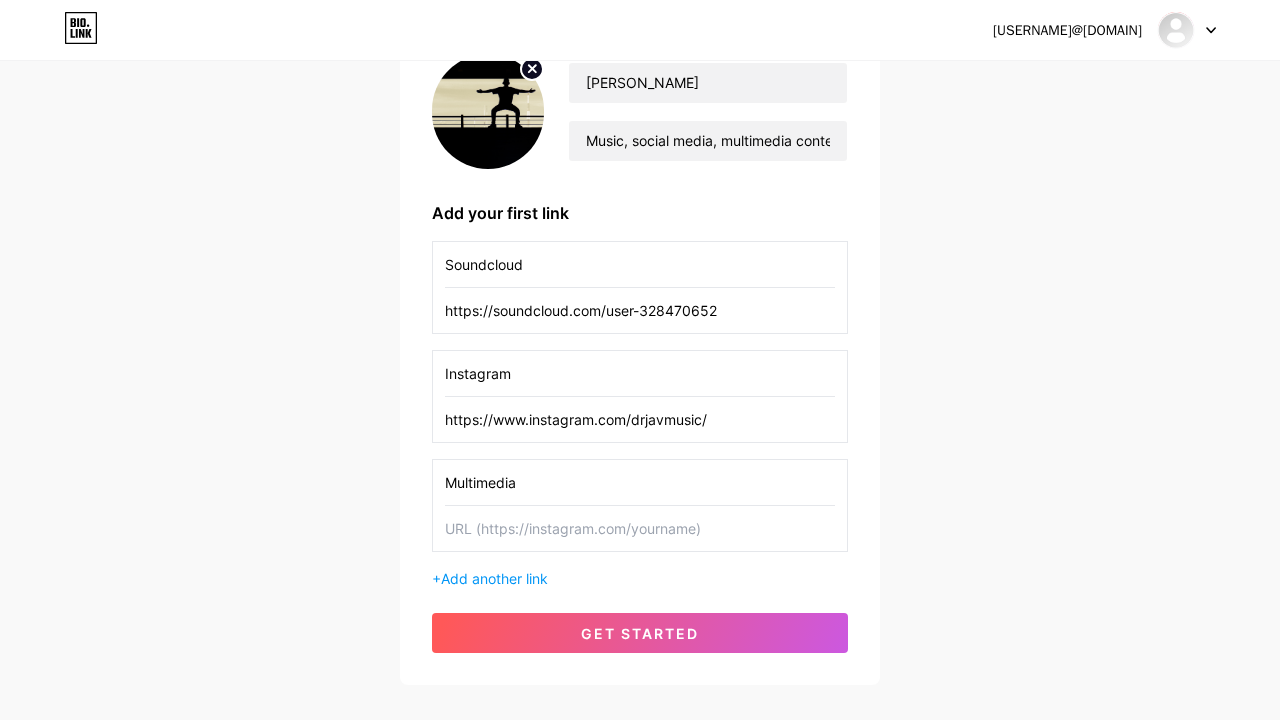 paste on "[GOOGLE_DRIVE_LINK]" 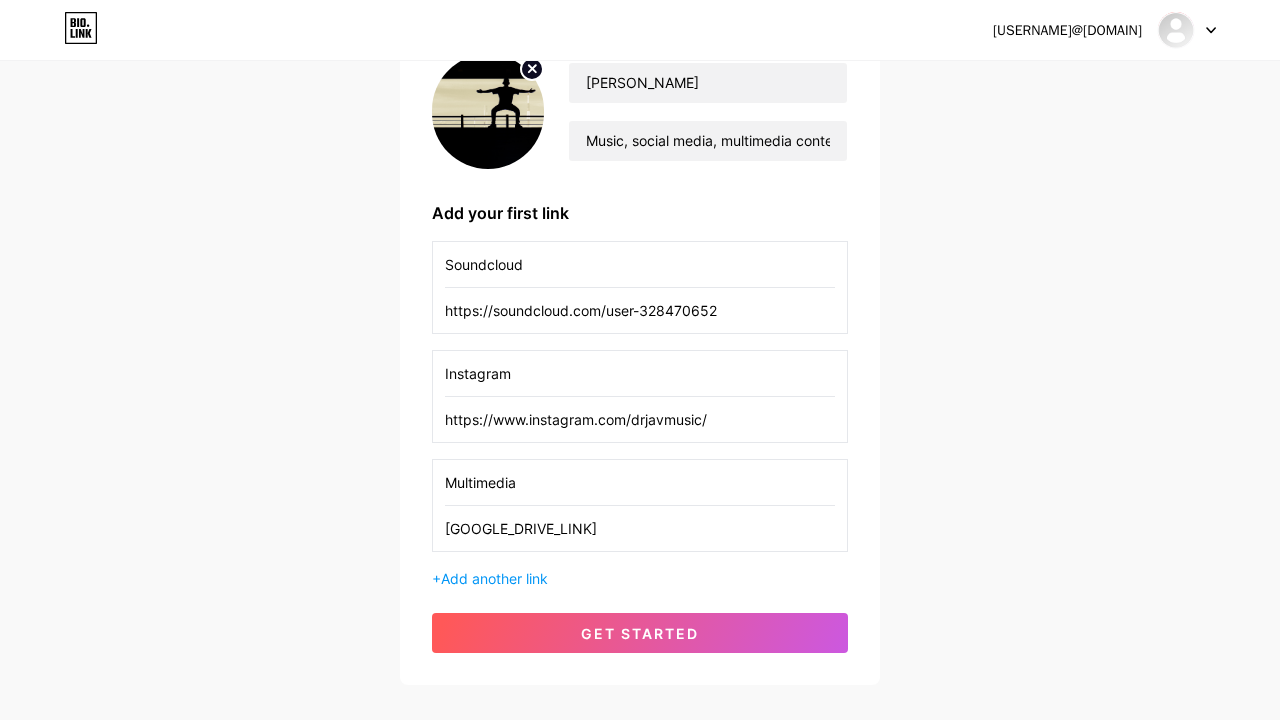 type on "[GOOGLE_DRIVE_LINK]" 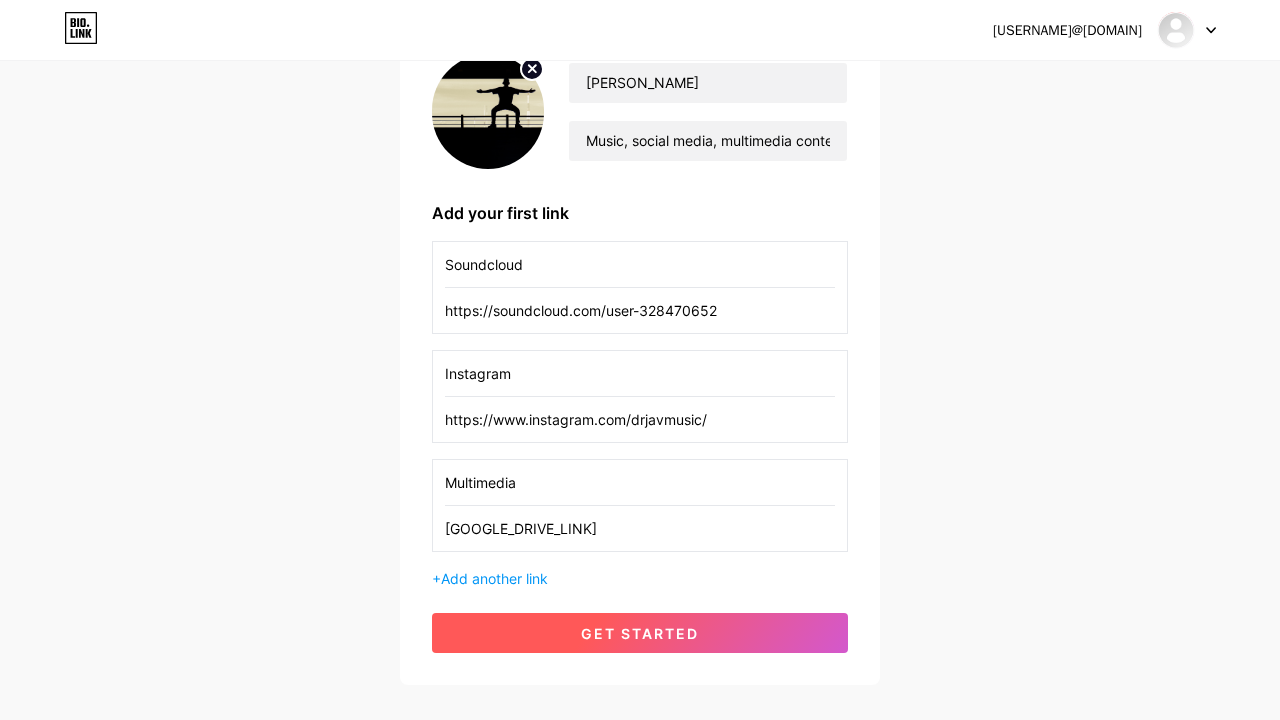 click on "get started" at bounding box center (640, 633) 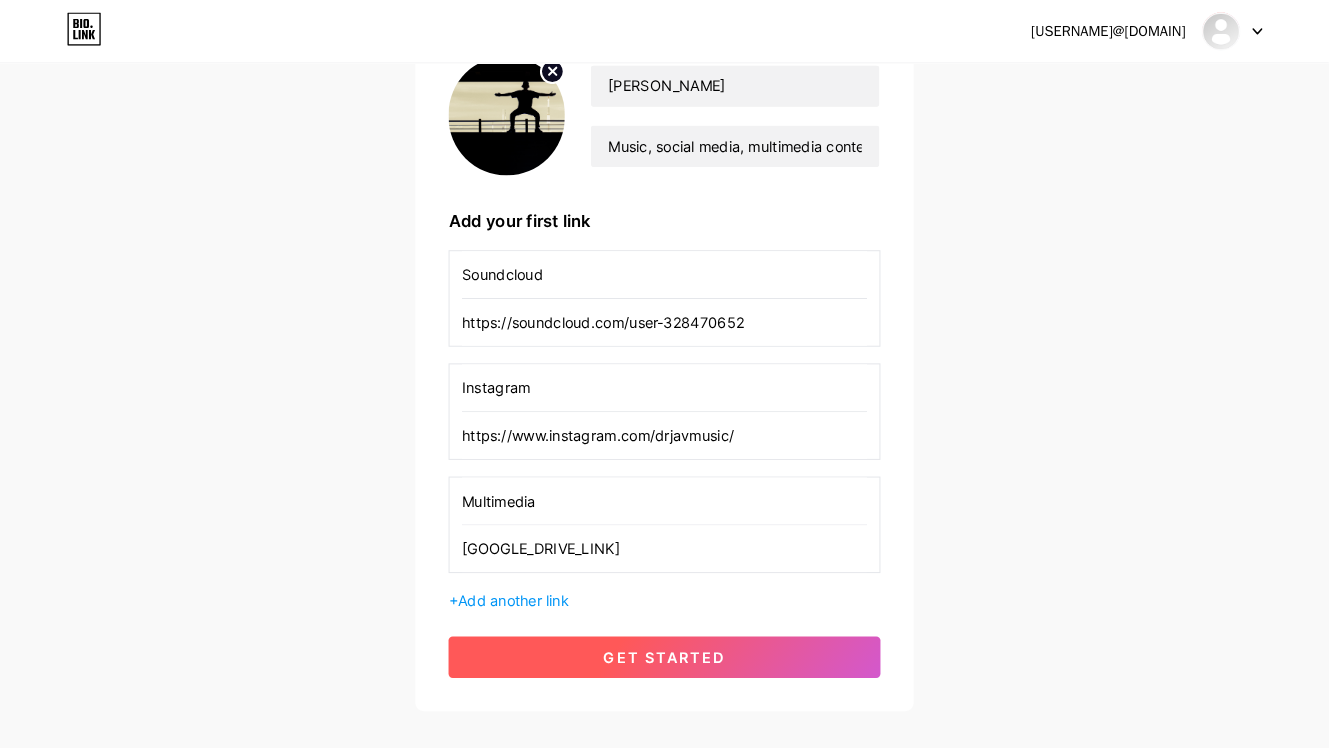 scroll, scrollTop: 0, scrollLeft: 0, axis: both 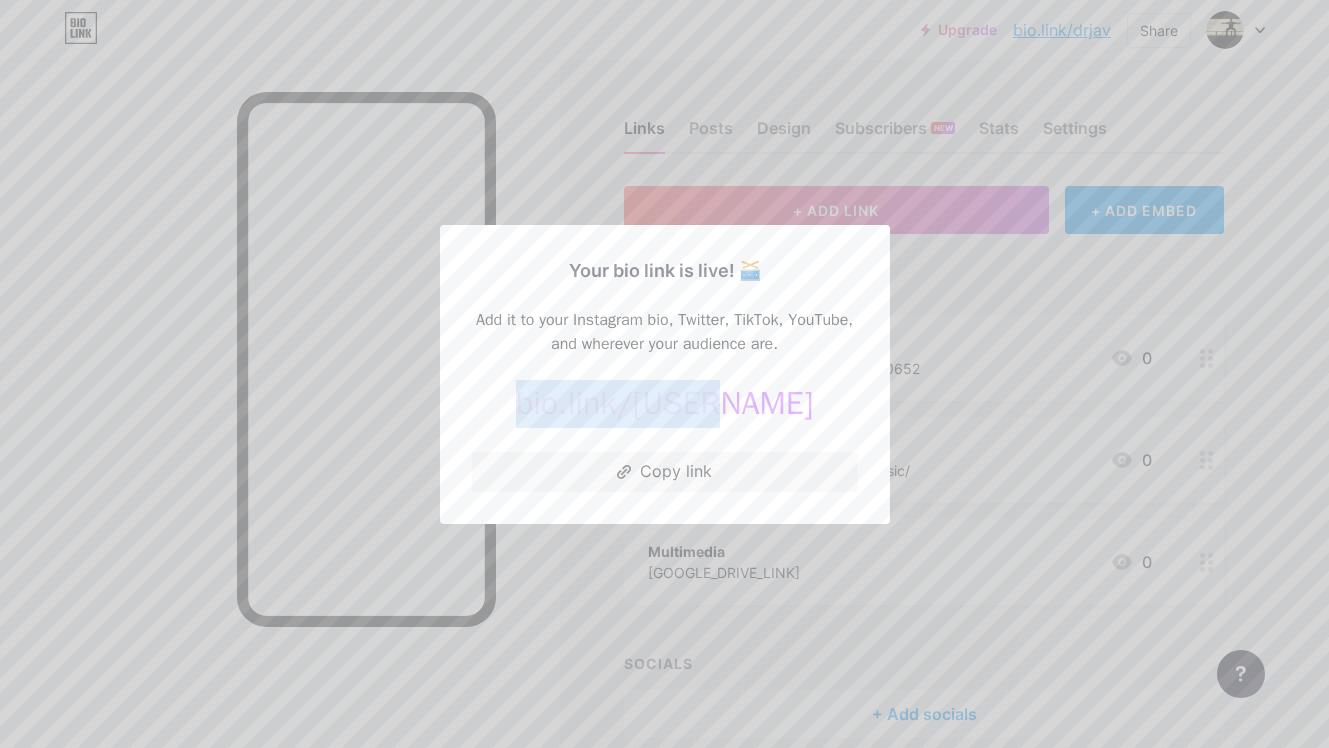drag, startPoint x: 778, startPoint y: 405, endPoint x: 581, endPoint y: 411, distance: 197.09135 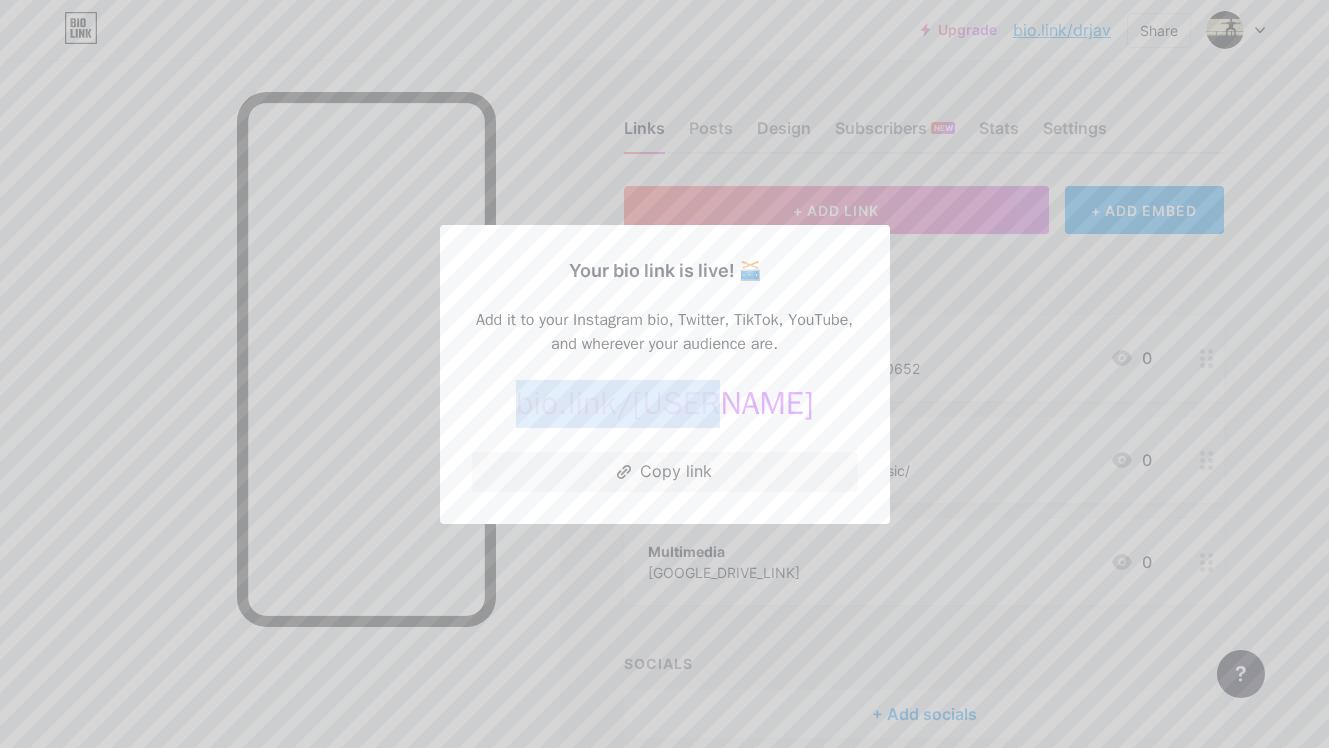 click on "bio.link/[USERNAME]" at bounding box center (665, 404) 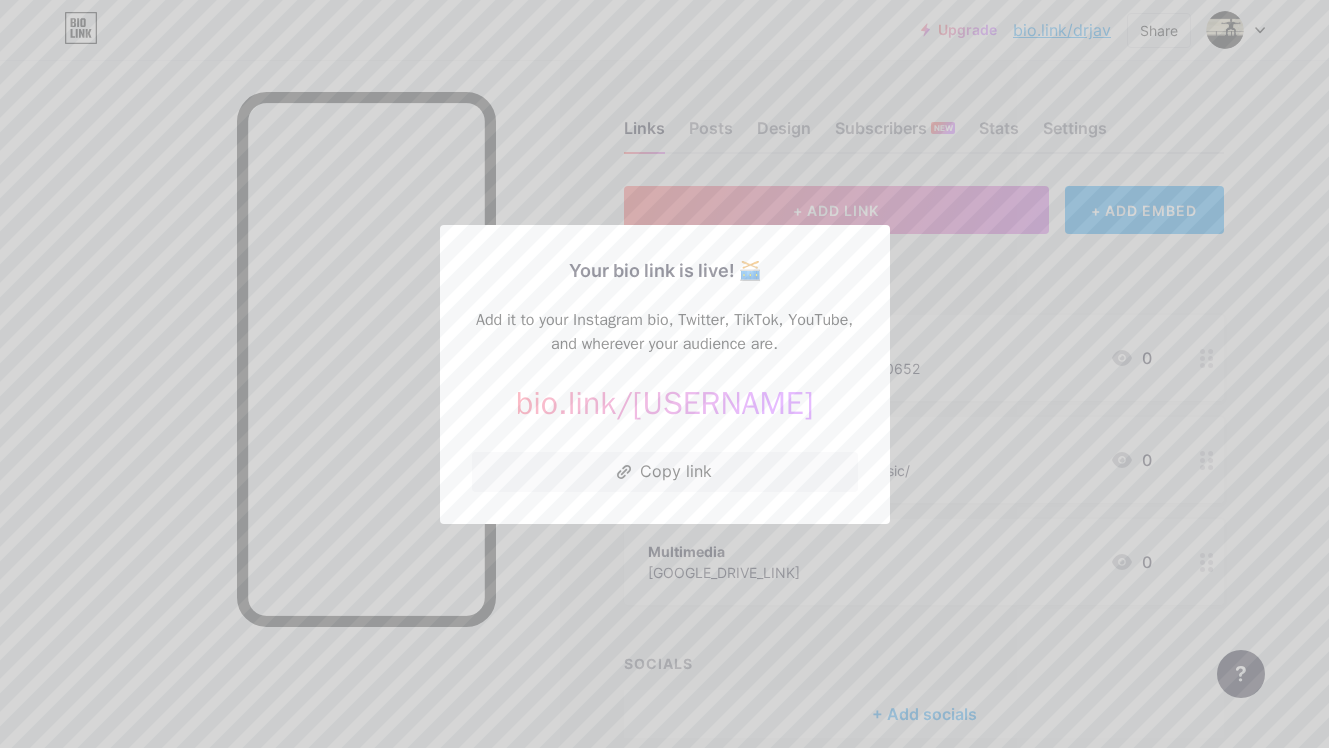 click on "Your bio link is live! 🥁
Add it to your Instagram bio, Twitter, TikTok, YouTube, and wherever your audience are.
bio.link/[USERNAME]   https://bio.link/[USERNAME]      Copy link" at bounding box center [665, 374] 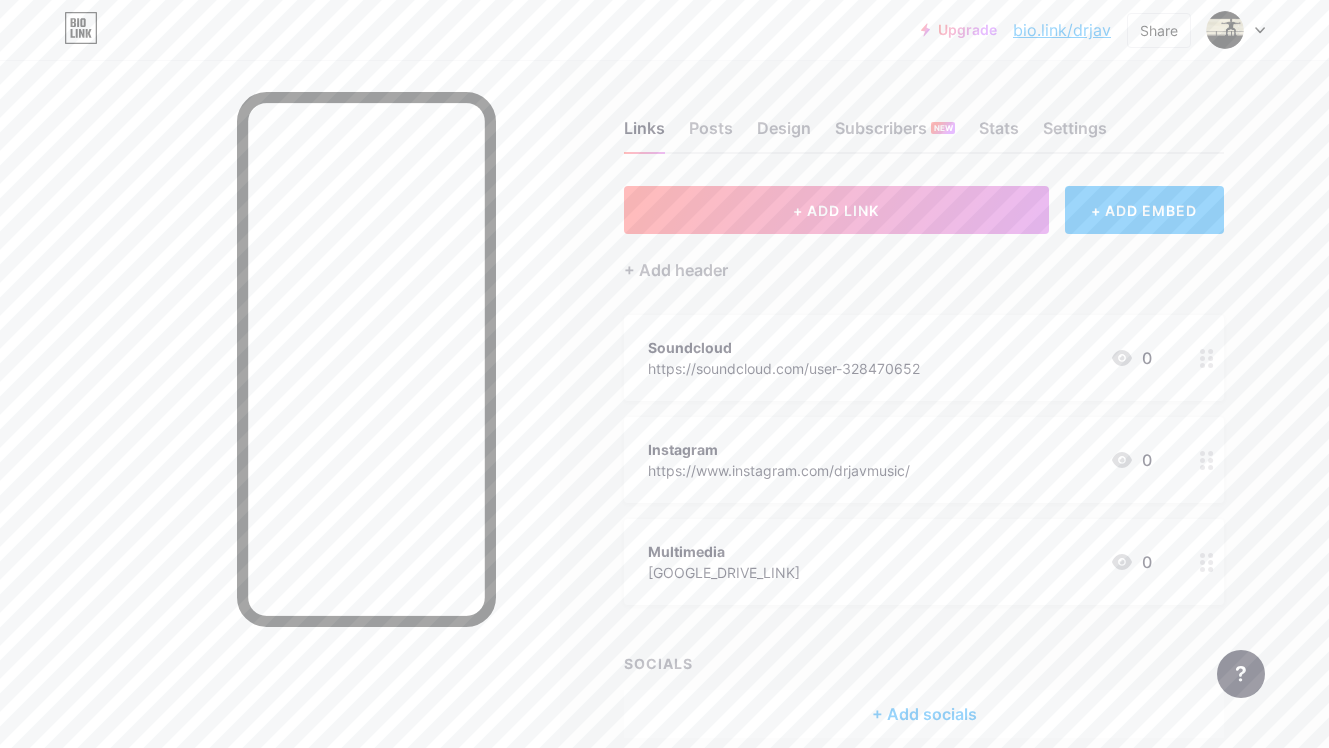 scroll, scrollTop: 0, scrollLeft: 0, axis: both 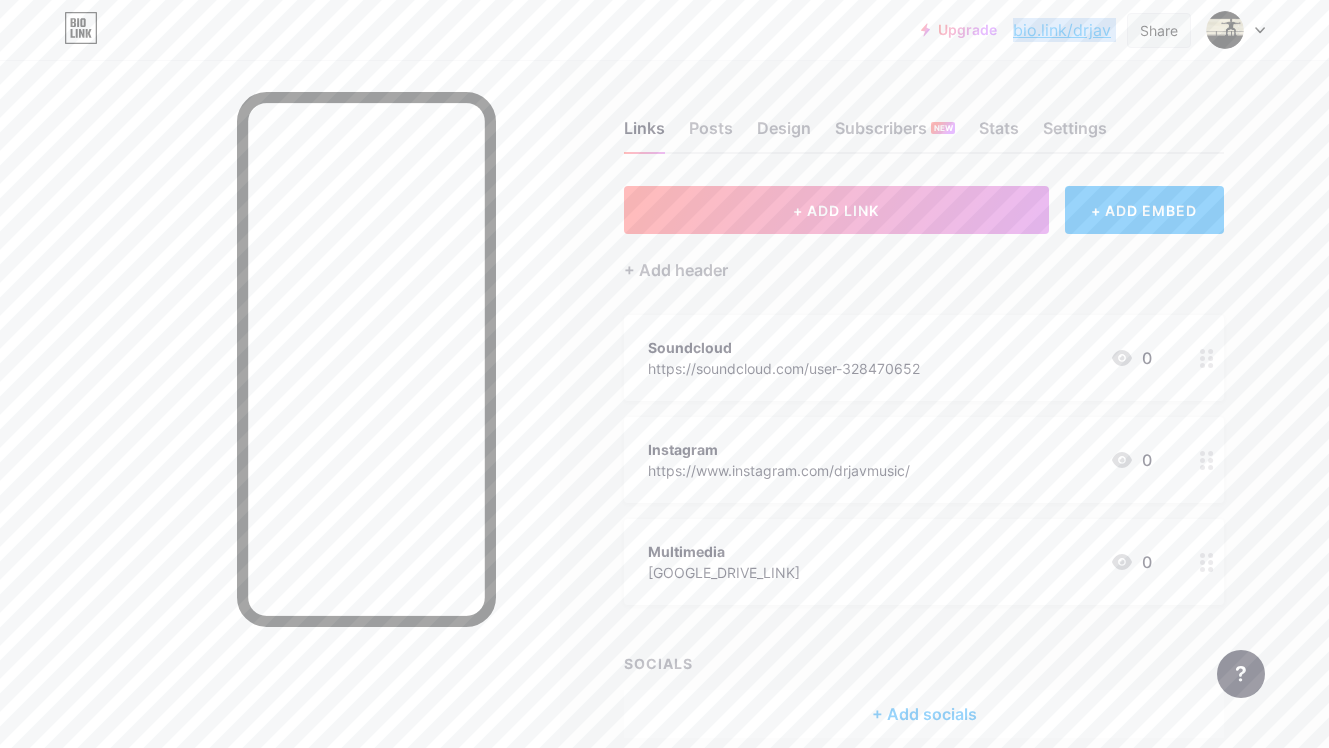 drag, startPoint x: 1010, startPoint y: 33, endPoint x: 1133, endPoint y: 36, distance: 123.03658 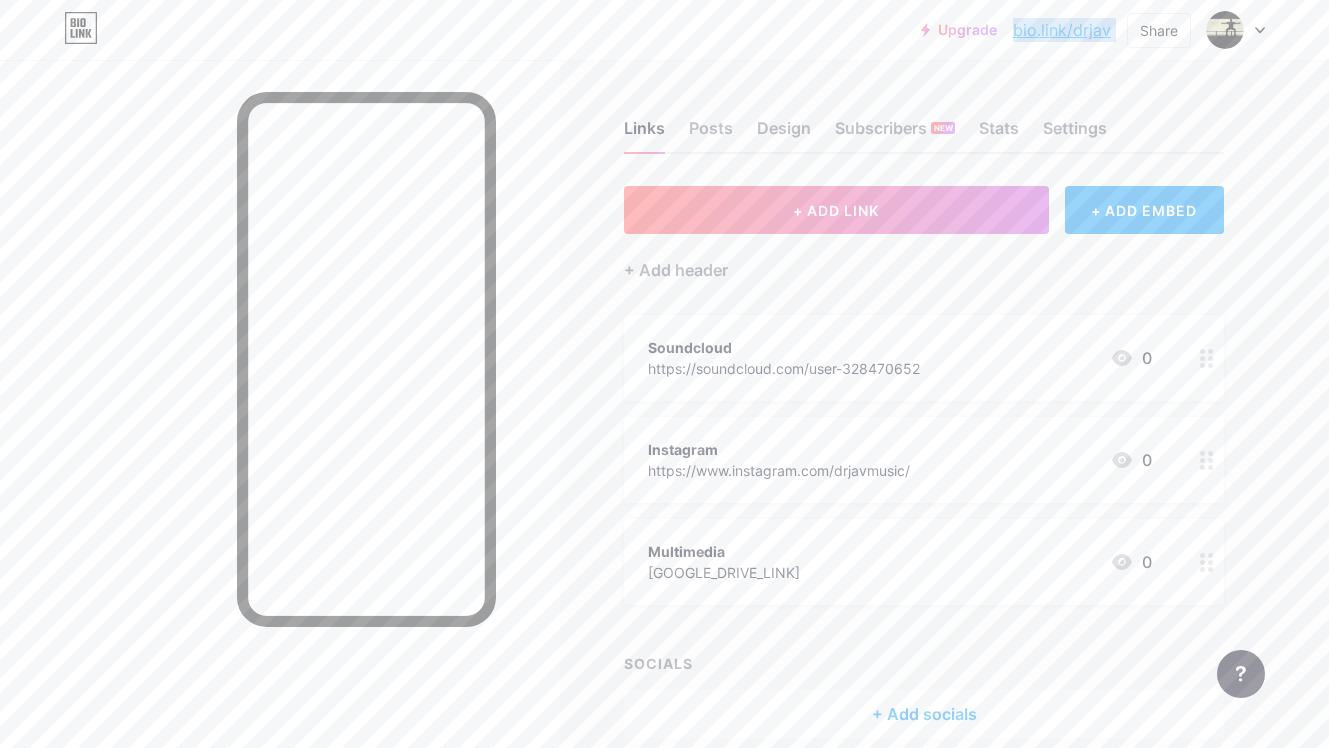 click on "Upgrade   bio.link/[USERNAME]   bio.link/[USERNAME]   Share               Switch accounts     [PERSON_NAME]   bio.link/[USERNAME]       + Add a new page        Account settings   Logout" at bounding box center [1093, 30] 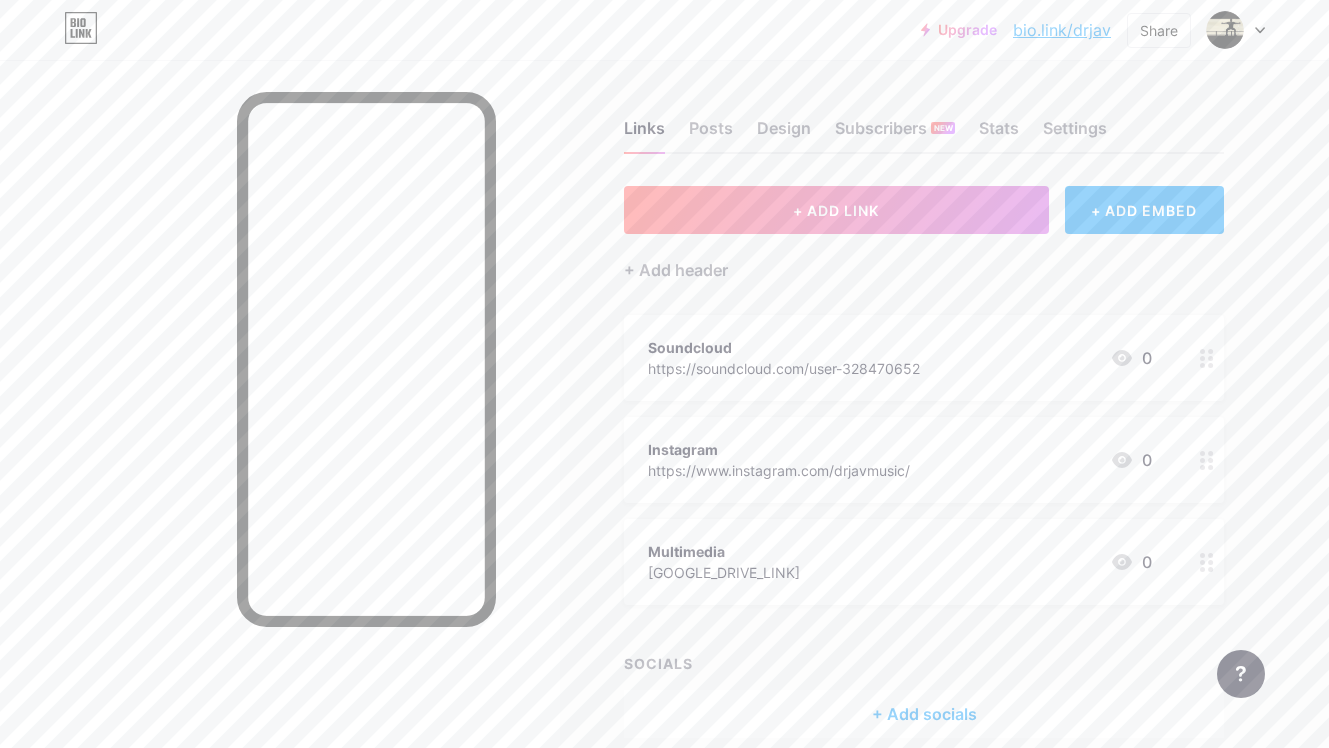 click on "Links
Posts
Design
Subscribers
NEW
Stats
Settings" at bounding box center (924, 119) 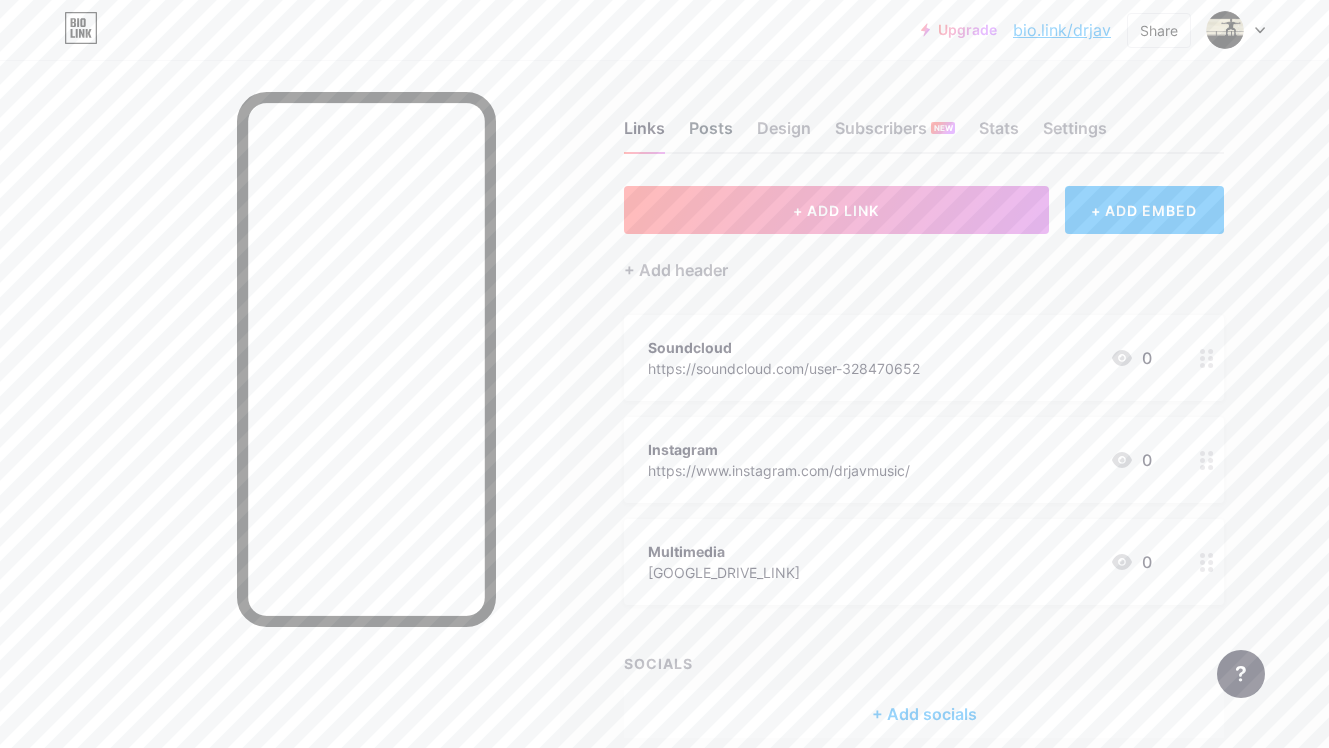 click on "Posts" at bounding box center [711, 134] 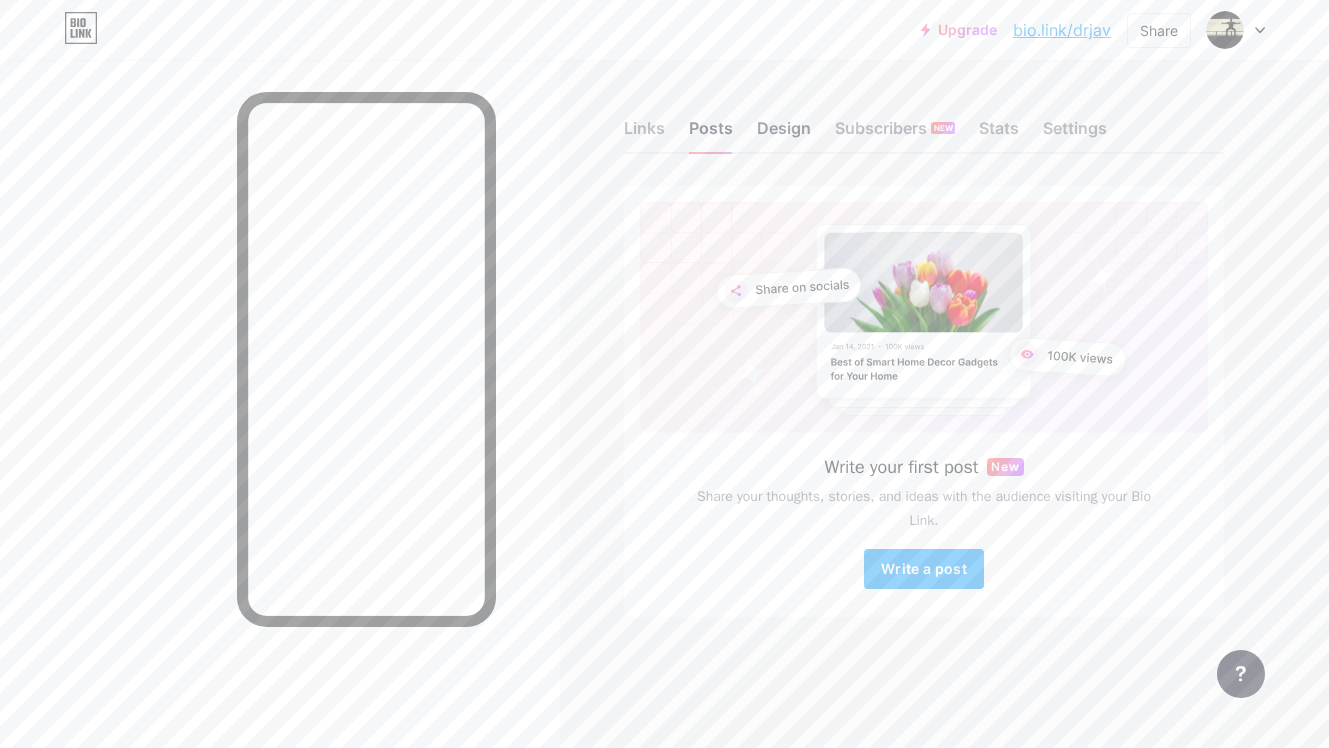 click on "Design" at bounding box center [784, 134] 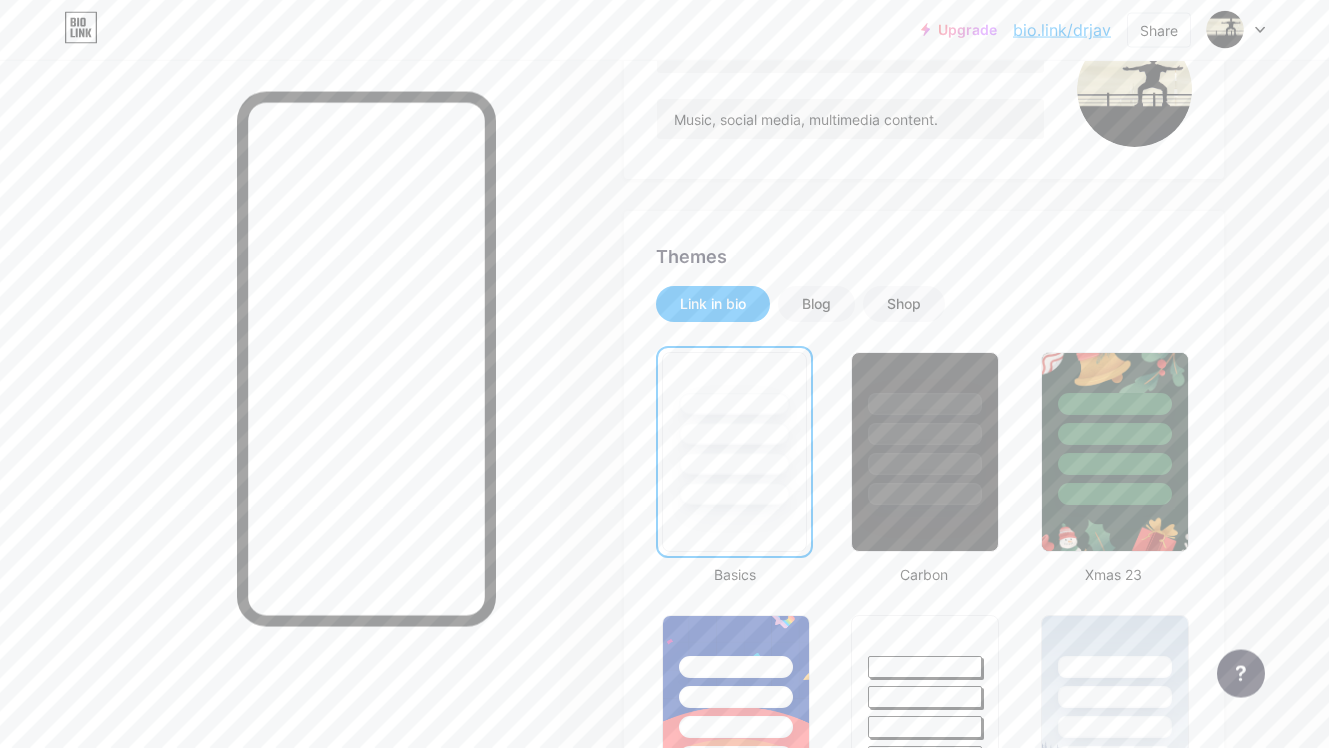 scroll, scrollTop: 251, scrollLeft: 0, axis: vertical 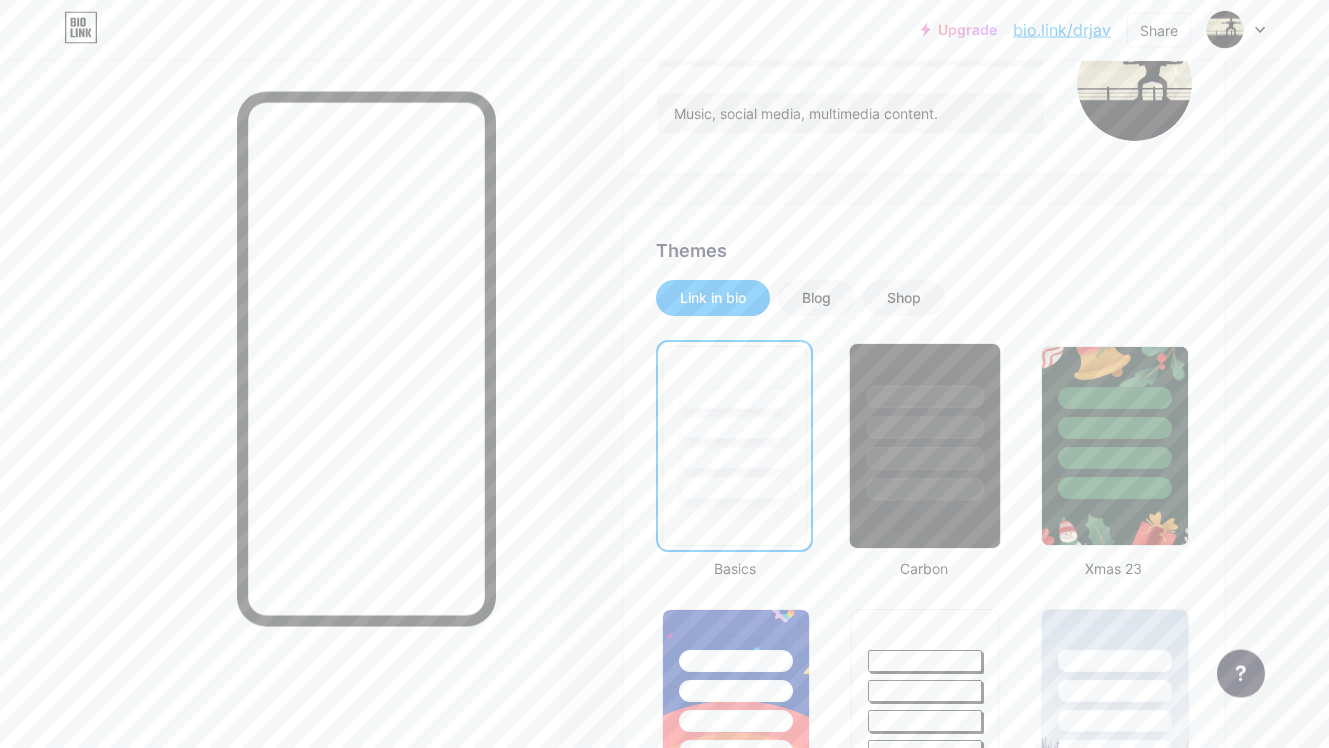 click at bounding box center (925, 422) 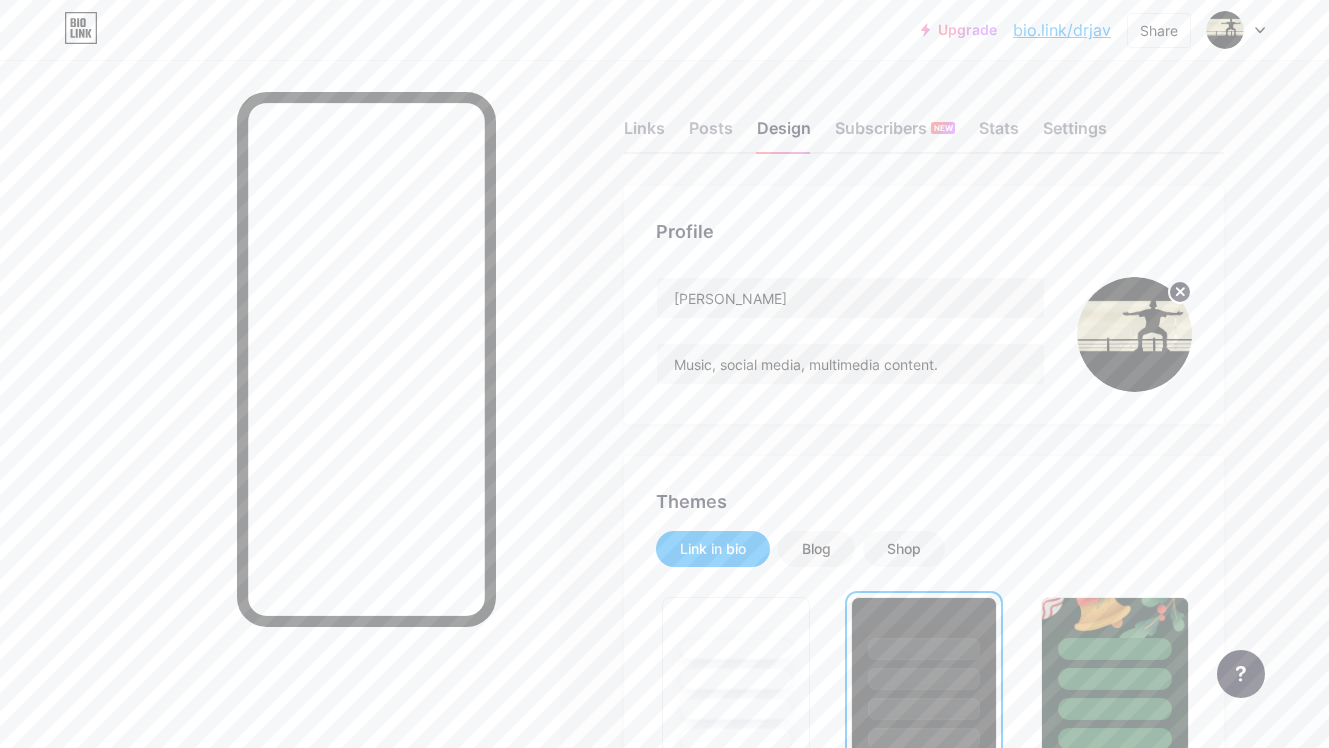 scroll, scrollTop: 0, scrollLeft: 0, axis: both 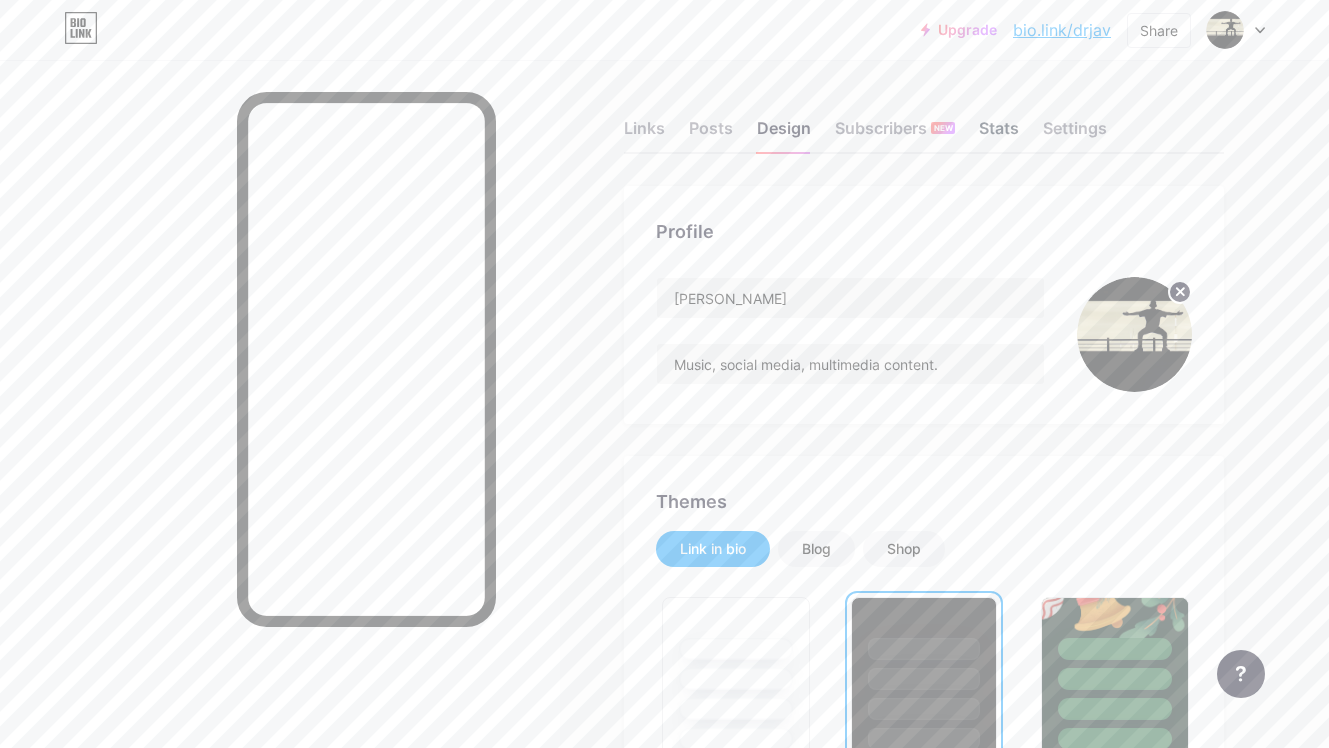 click on "Stats" at bounding box center (999, 134) 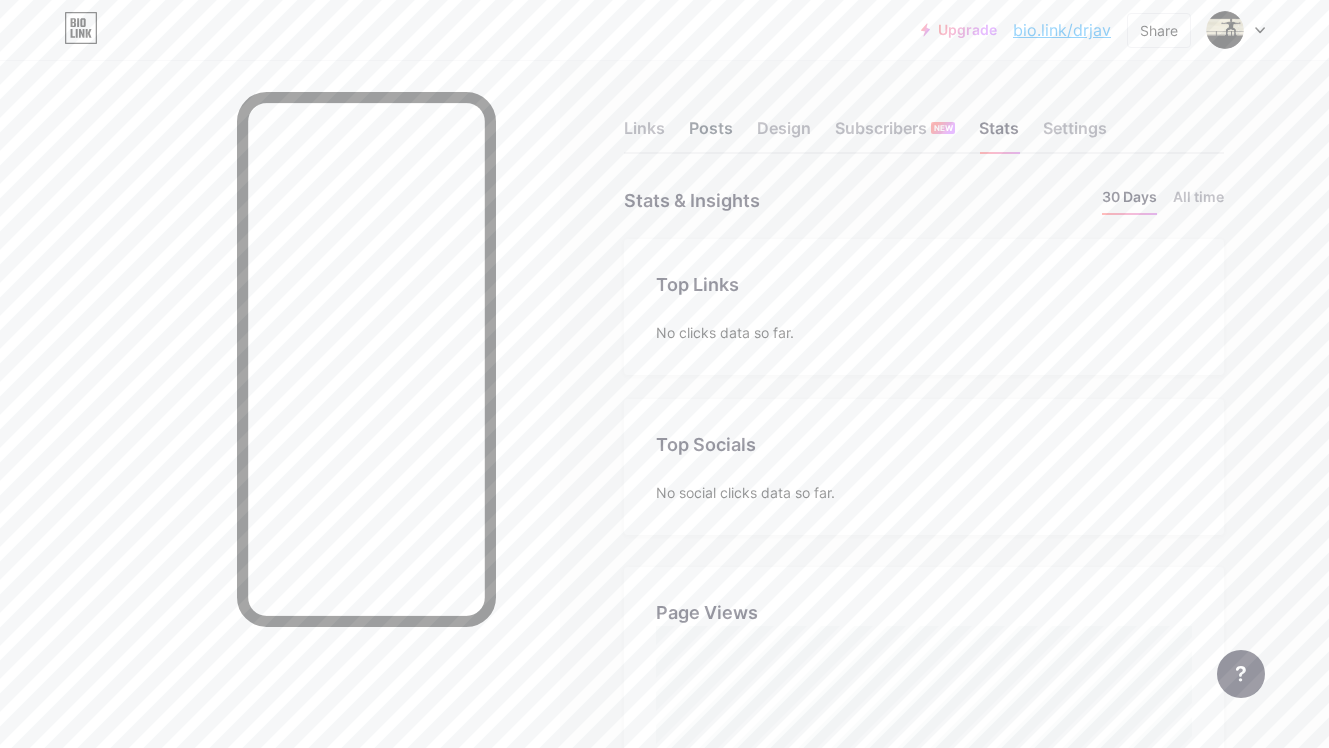 scroll, scrollTop: 999252, scrollLeft: 998671, axis: both 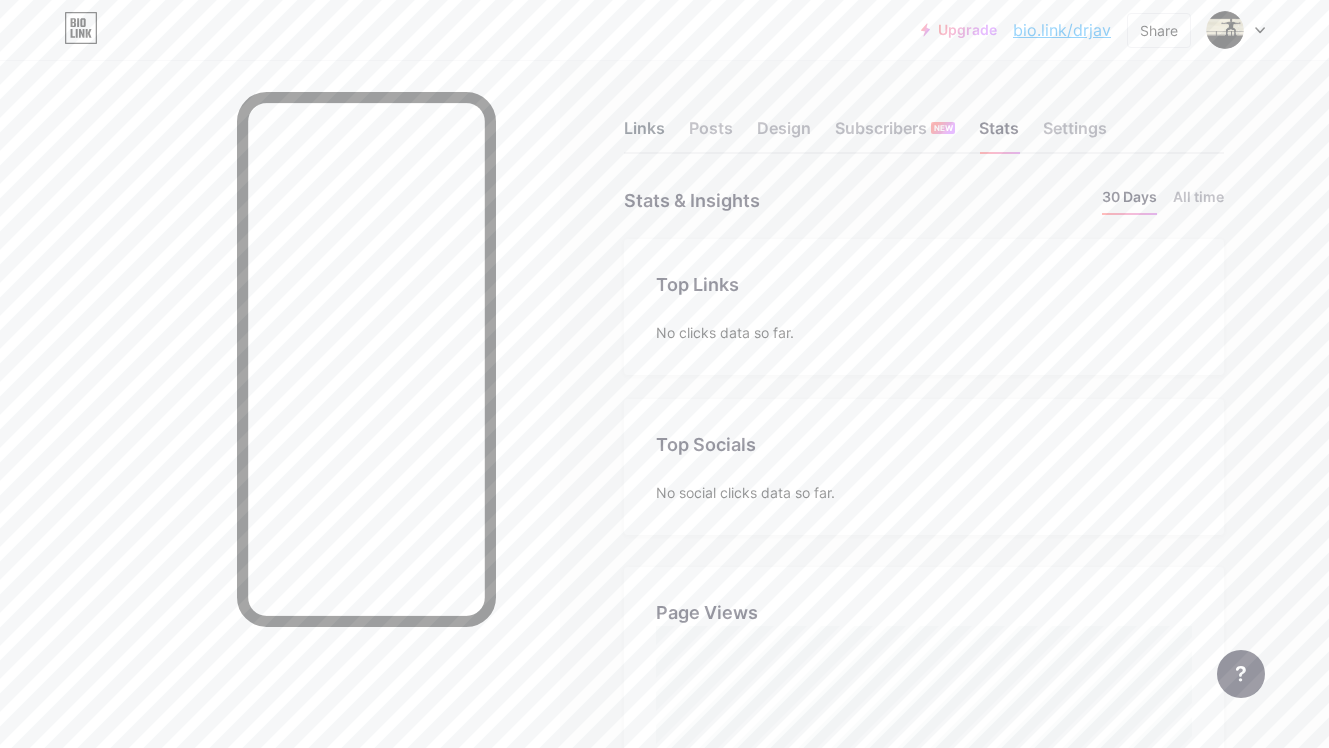 click on "Links" at bounding box center (644, 134) 